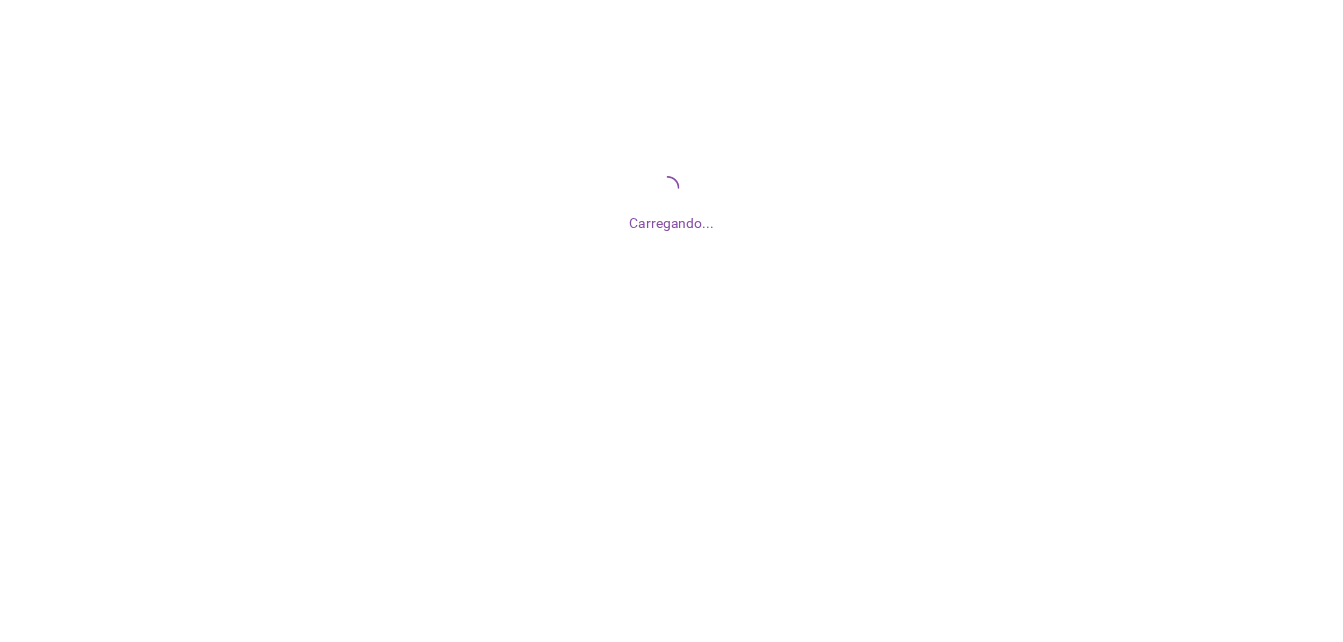 scroll, scrollTop: 0, scrollLeft: 0, axis: both 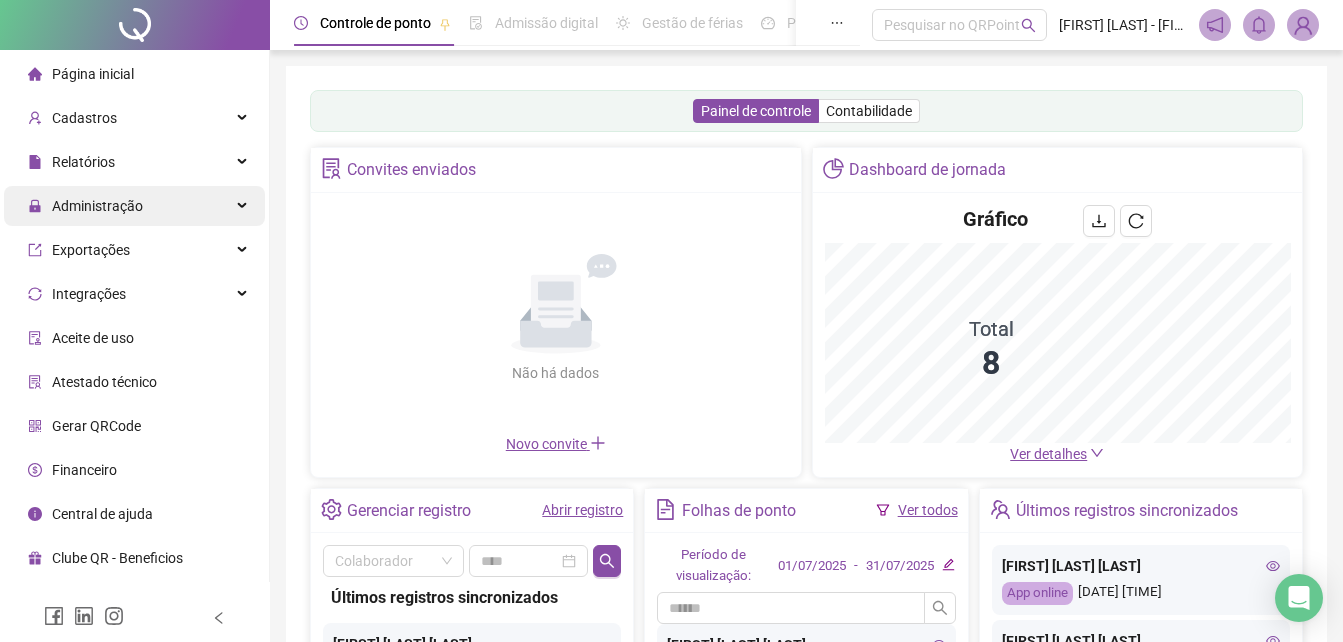 click on "Administração" at bounding box center [97, 206] 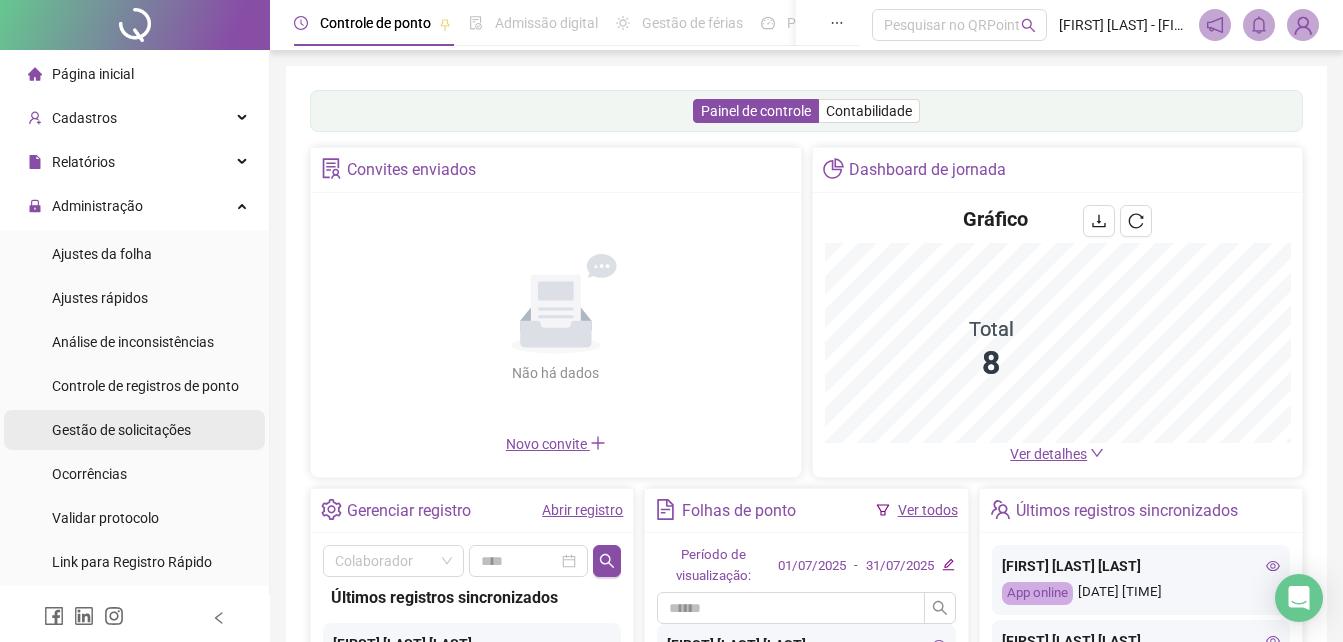 click on "Gestão de solicitações" at bounding box center [121, 430] 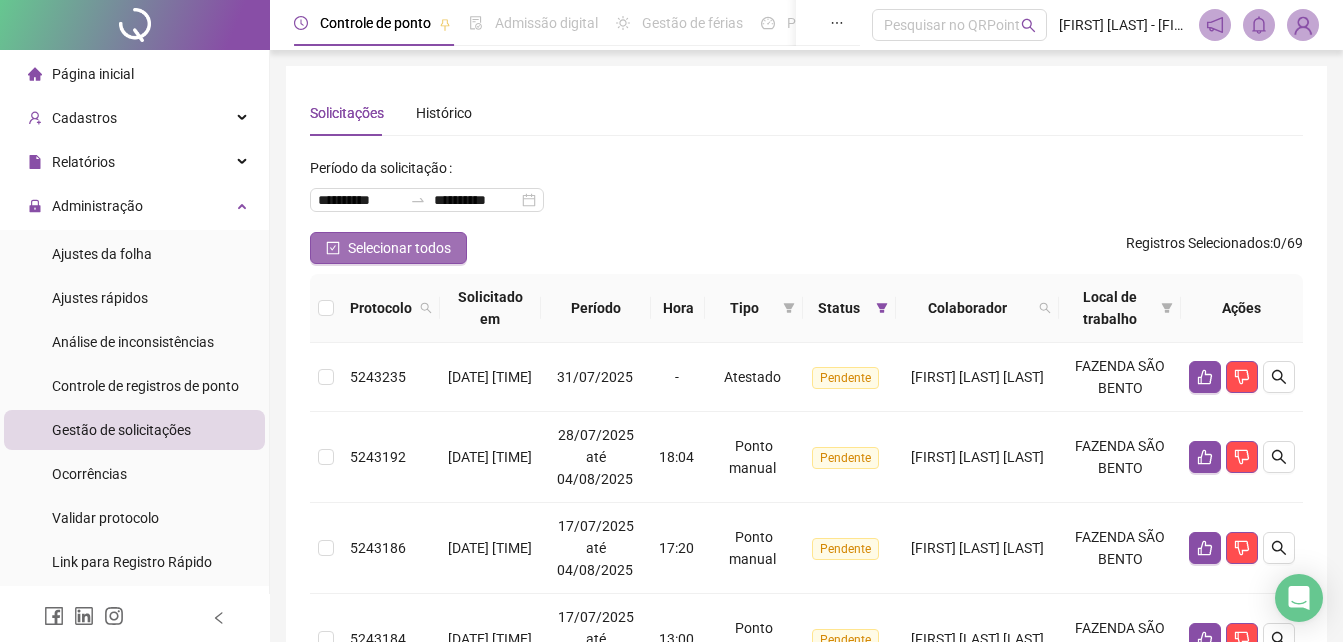 click on "Selecionar todos" at bounding box center [388, 248] 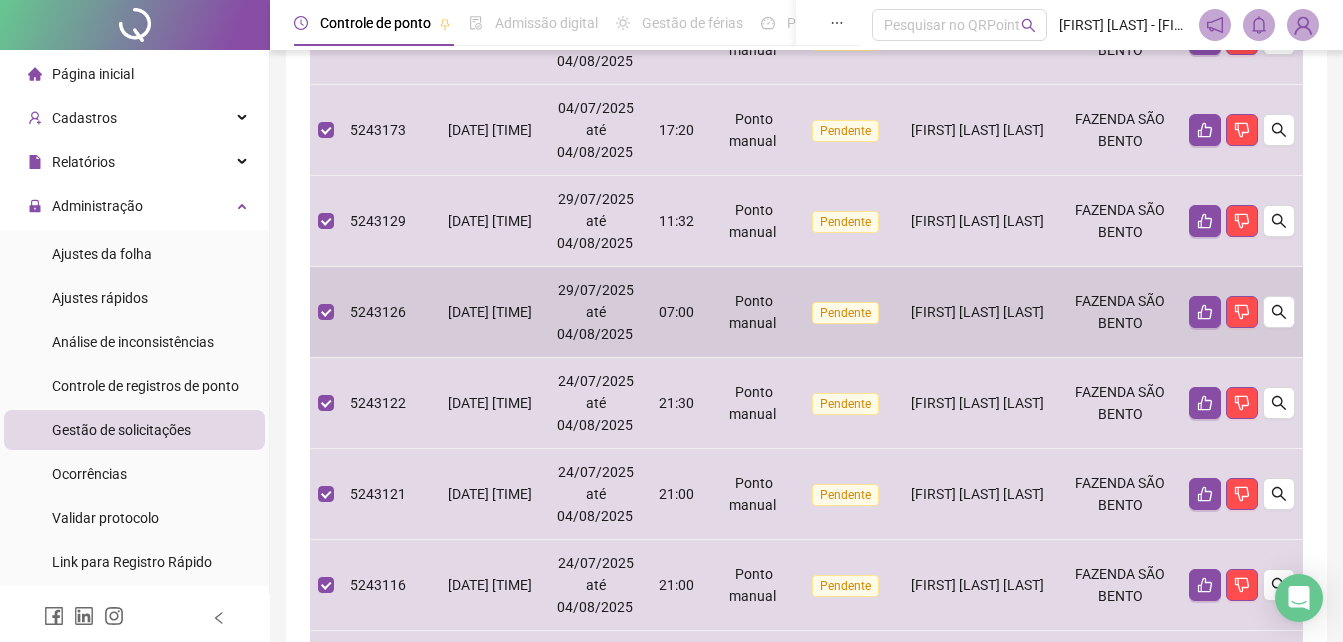 scroll, scrollTop: 500, scrollLeft: 0, axis: vertical 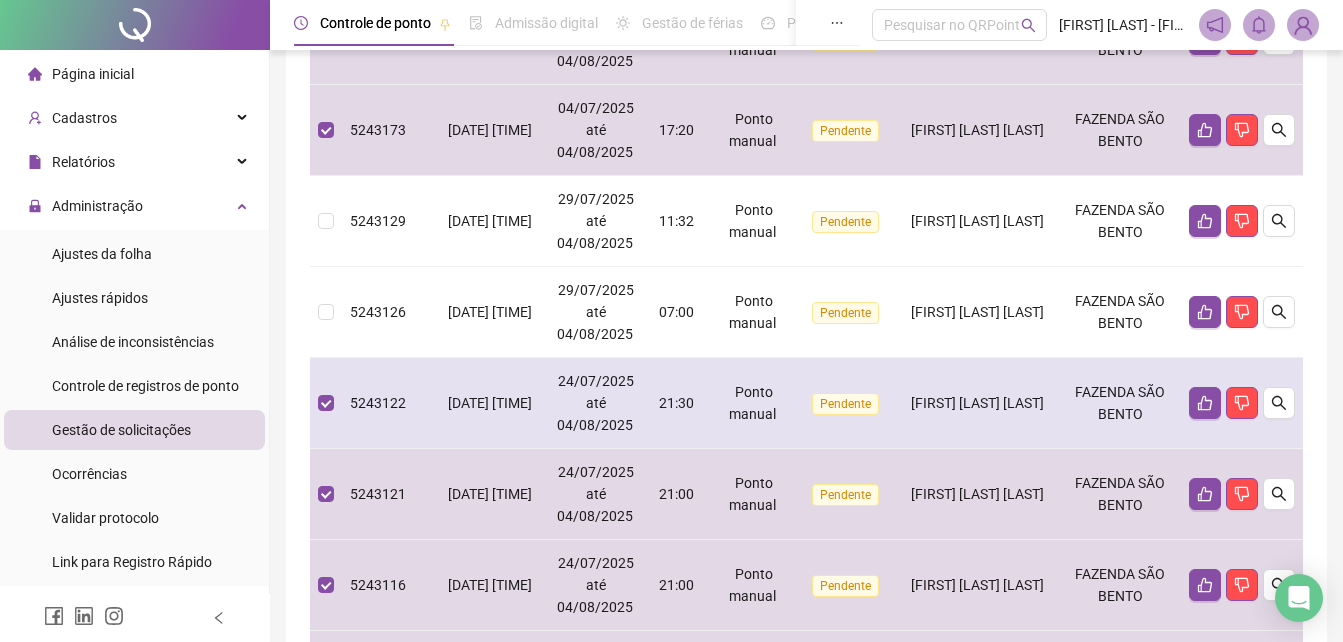 click on "5243122" at bounding box center [391, 403] 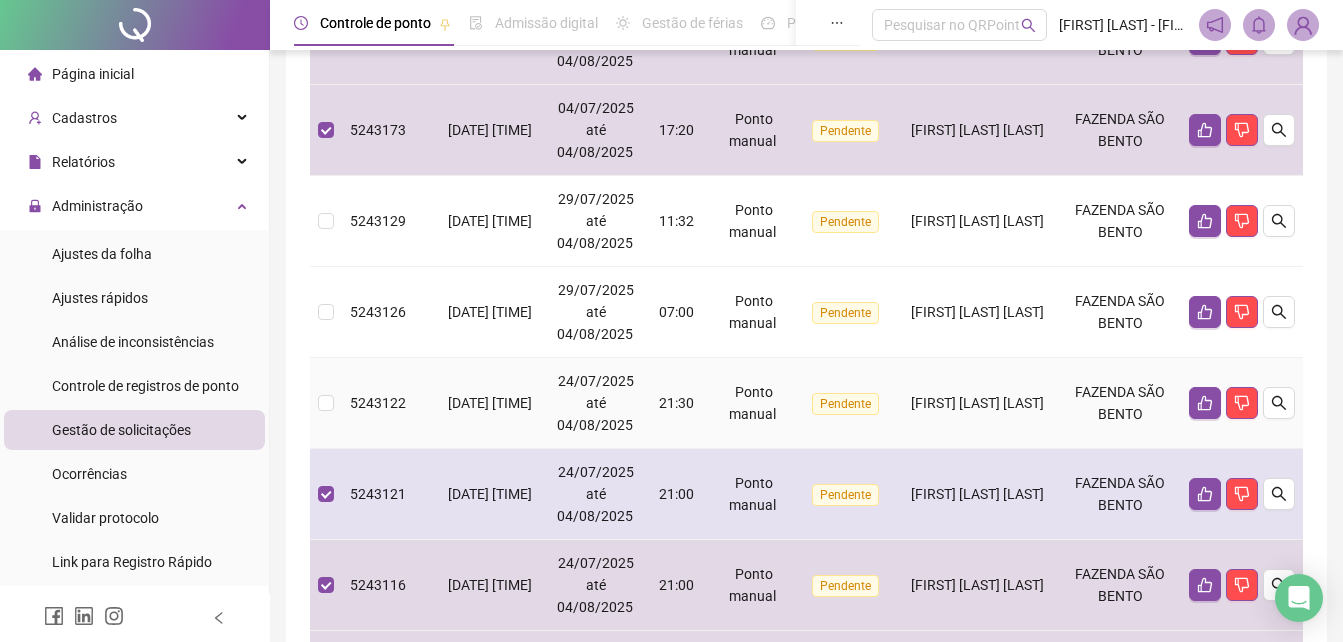 click on "5243121" at bounding box center (391, 494) 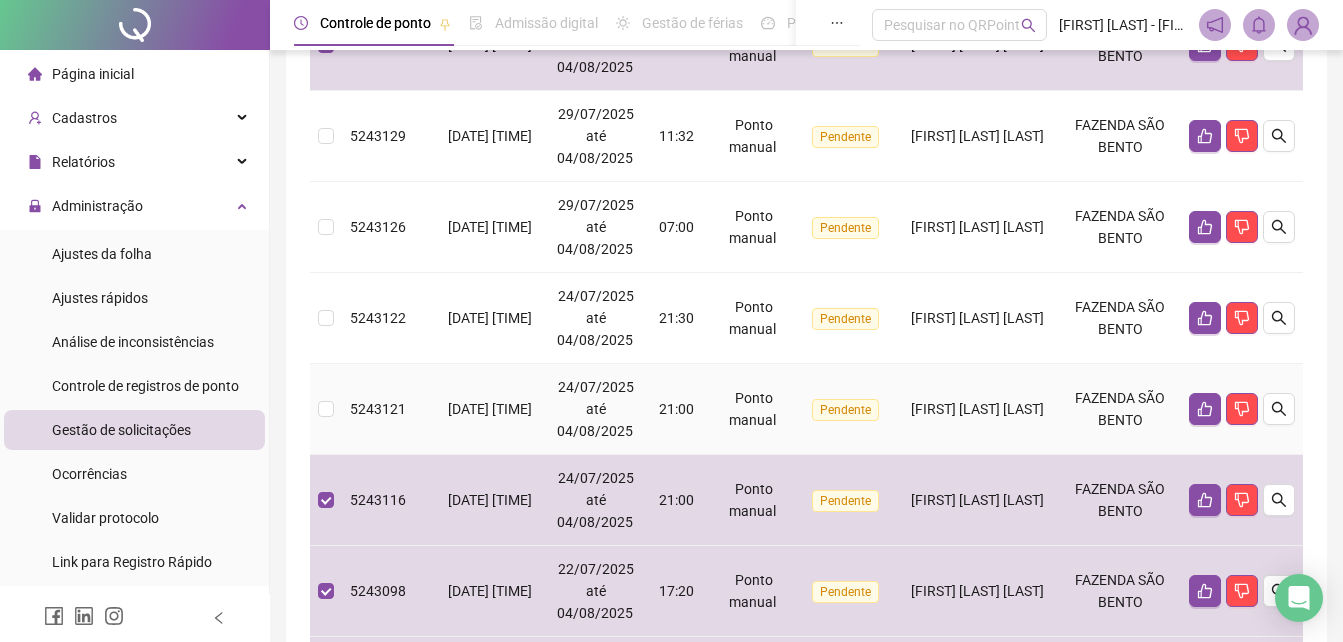 scroll, scrollTop: 800, scrollLeft: 0, axis: vertical 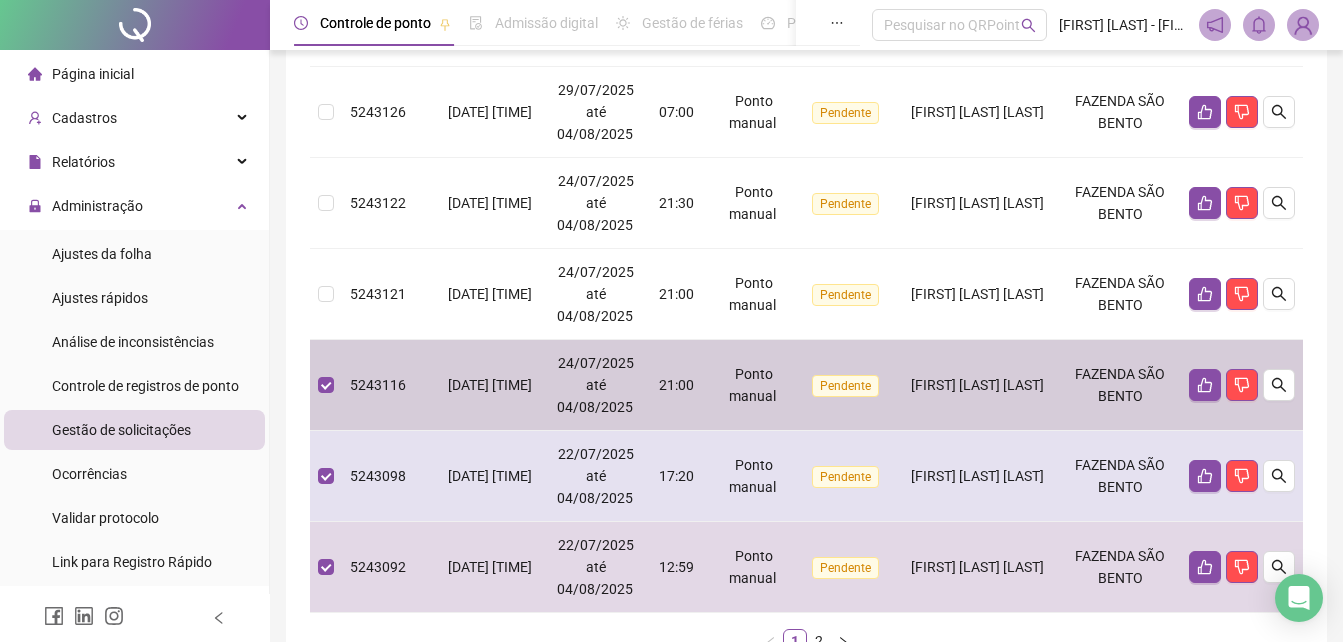 drag, startPoint x: 367, startPoint y: 408, endPoint x: 364, endPoint y: 454, distance: 46.09772 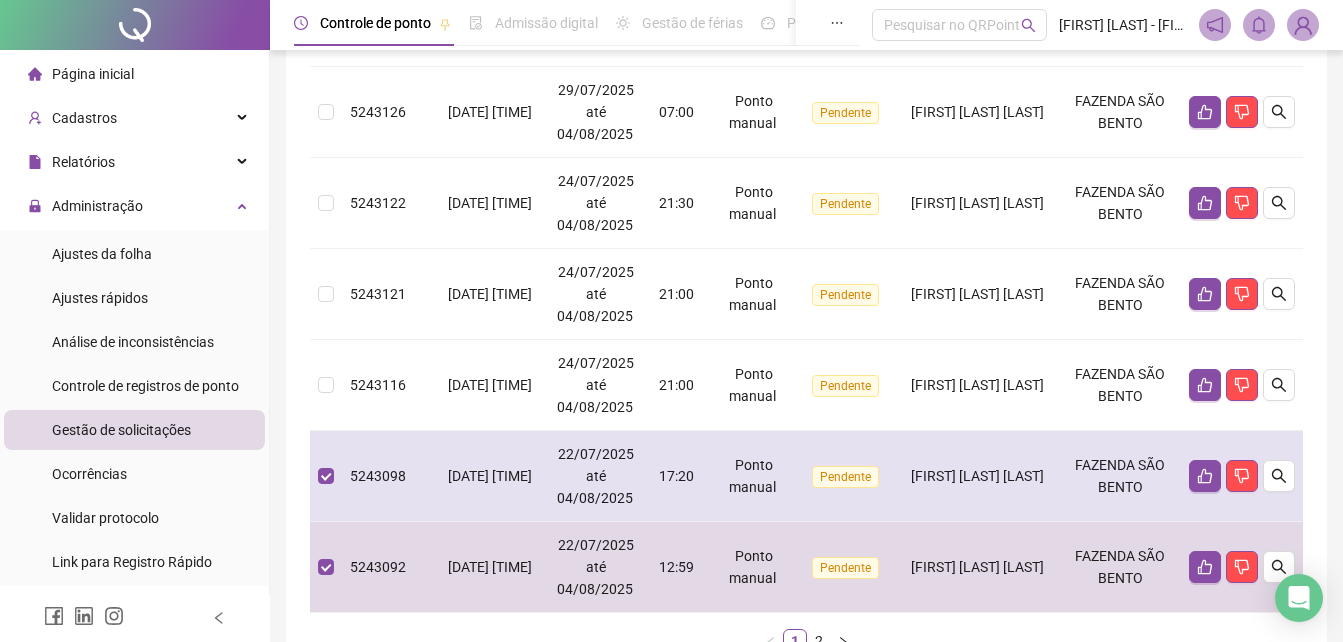 click on "5243098" at bounding box center (391, 476) 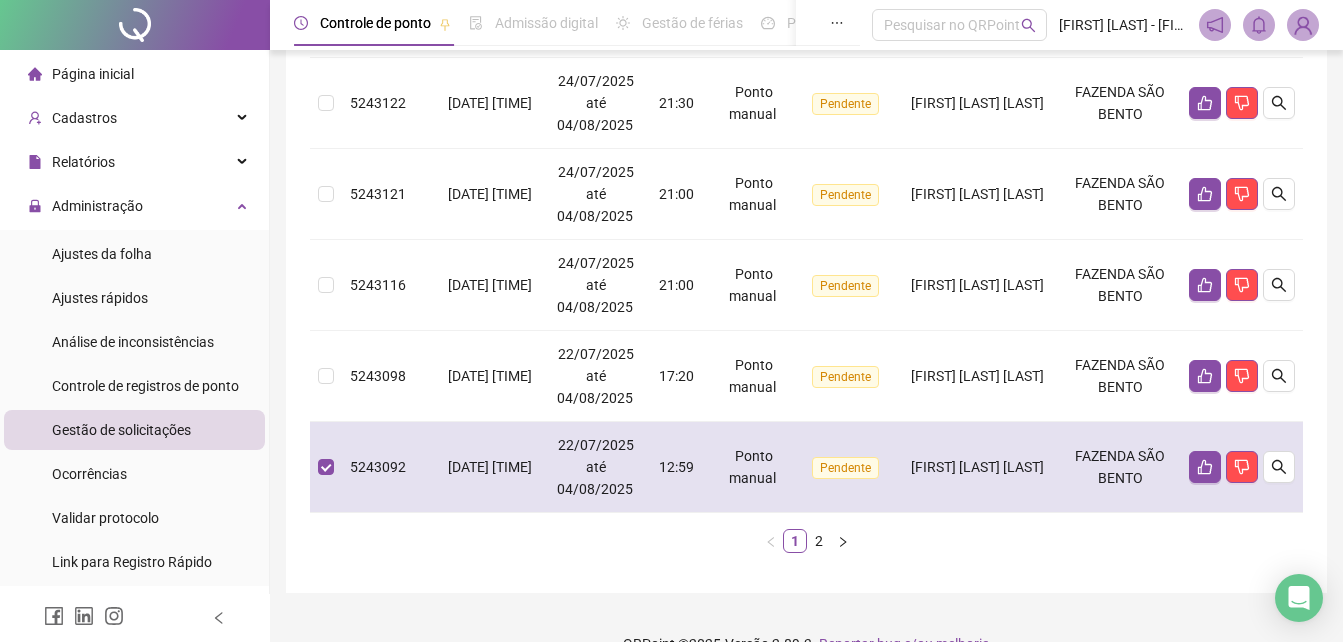 click on "5243092" at bounding box center [378, 467] 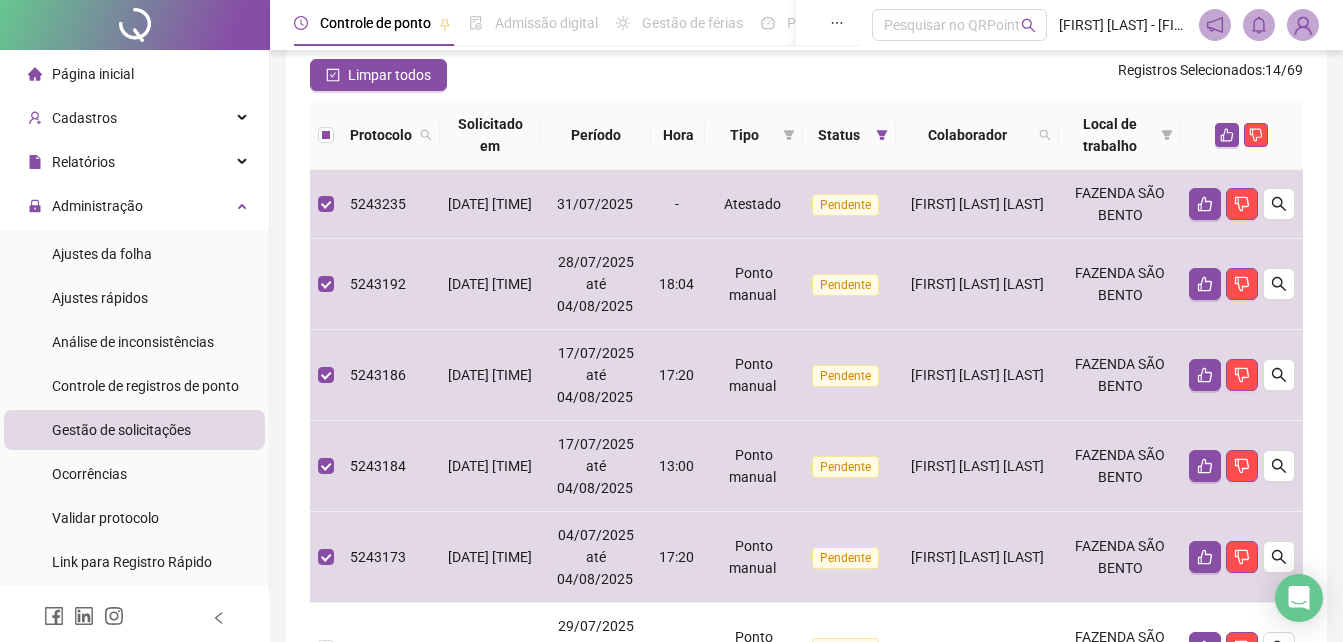scroll, scrollTop: 137, scrollLeft: 0, axis: vertical 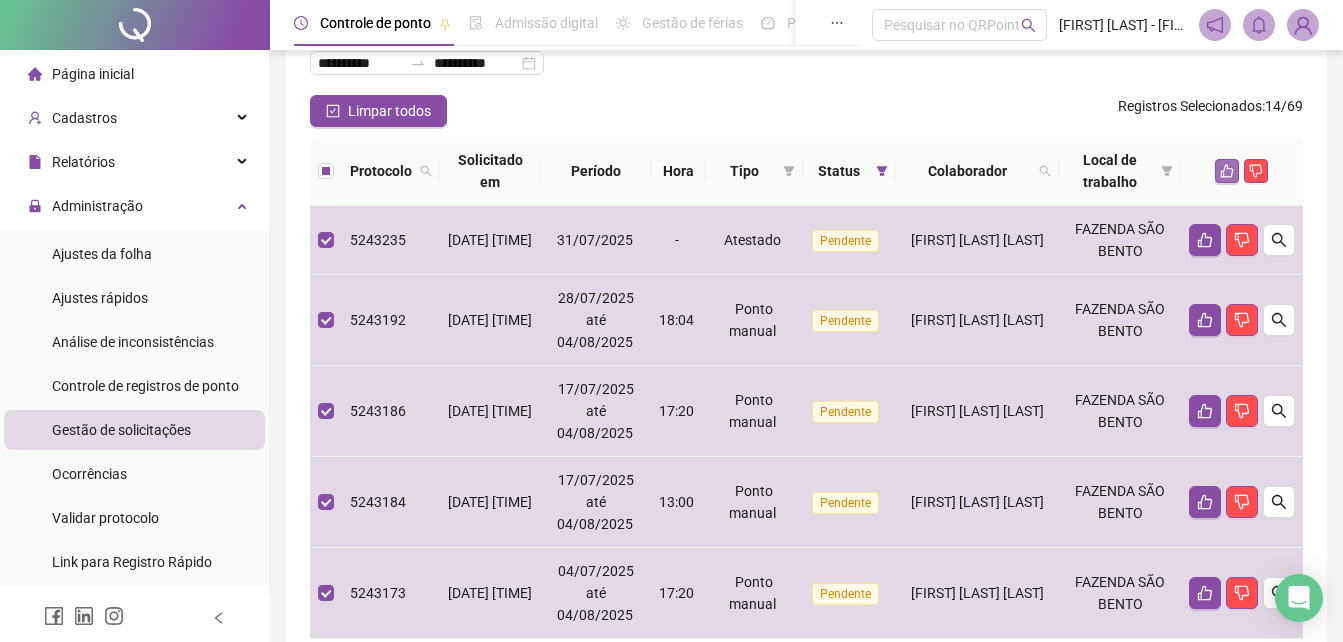 click at bounding box center (1227, 171) 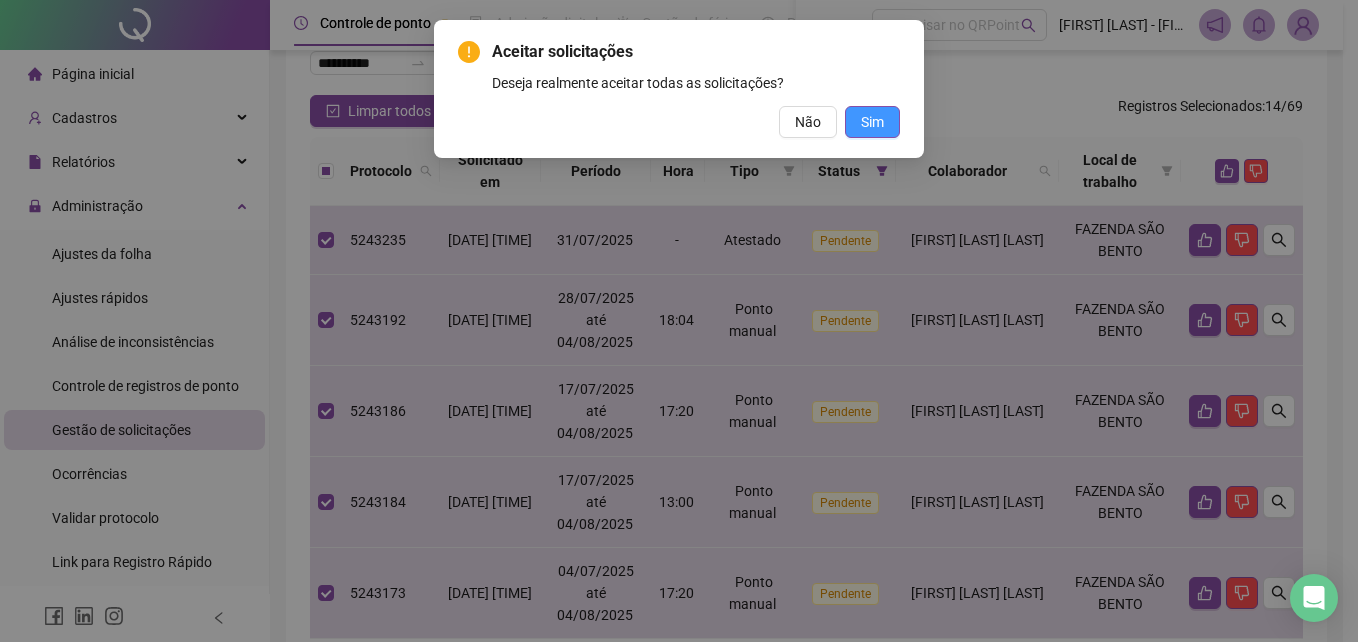 click on "Sim" at bounding box center (872, 122) 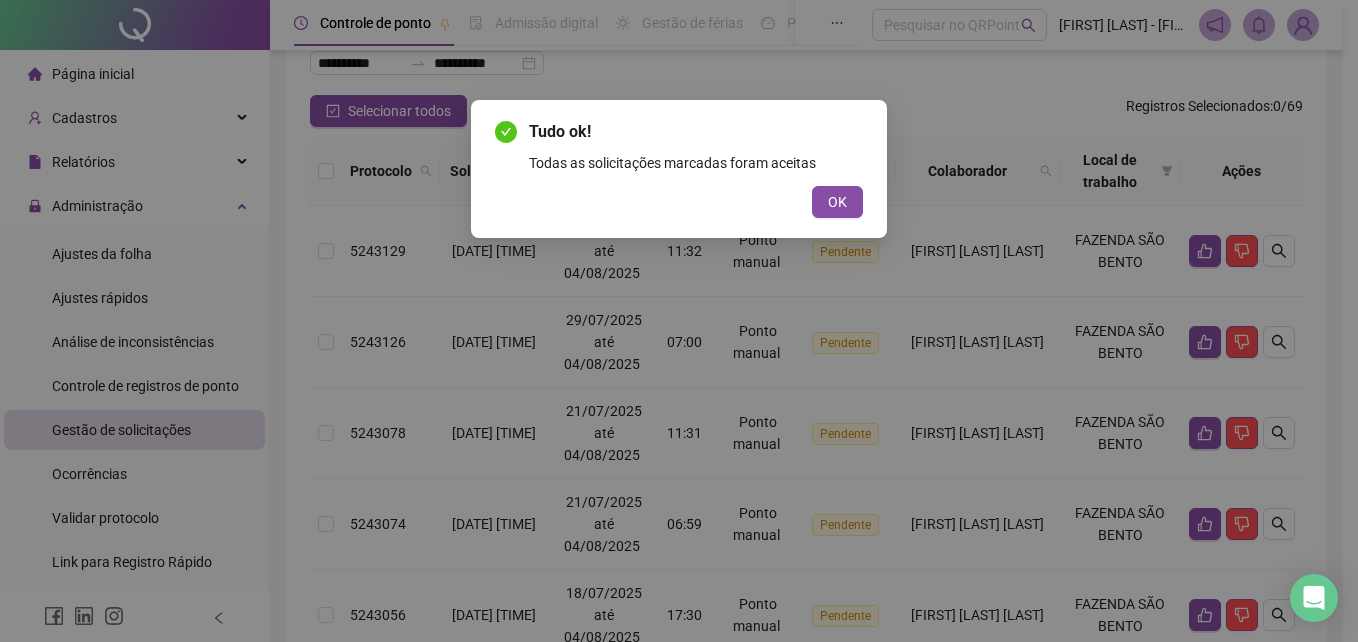 click on "OK" at bounding box center [837, 202] 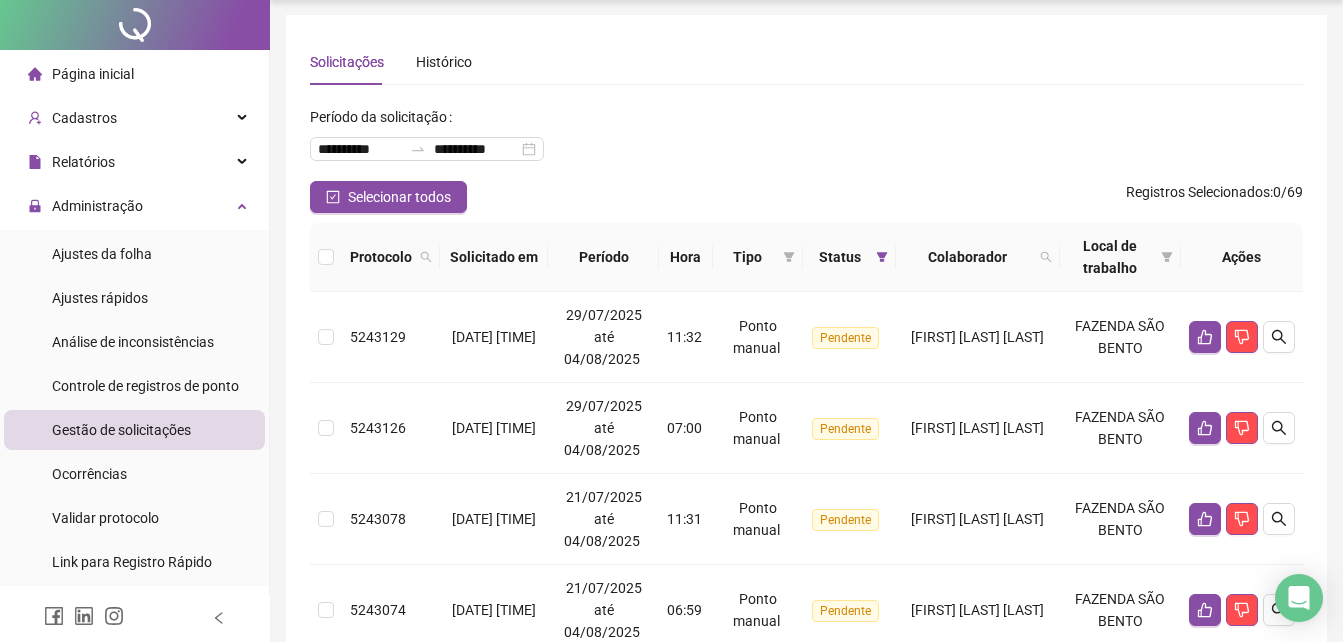 scroll, scrollTop: 0, scrollLeft: 0, axis: both 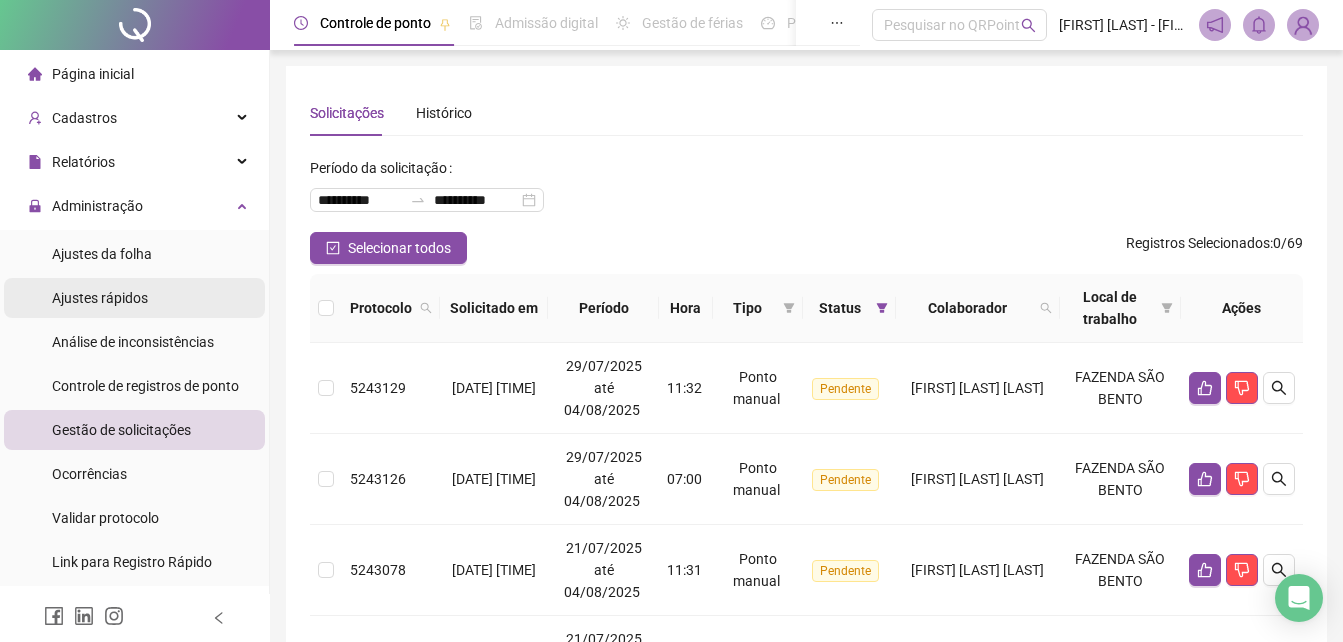 click on "Ajustes rápidos" at bounding box center (100, 298) 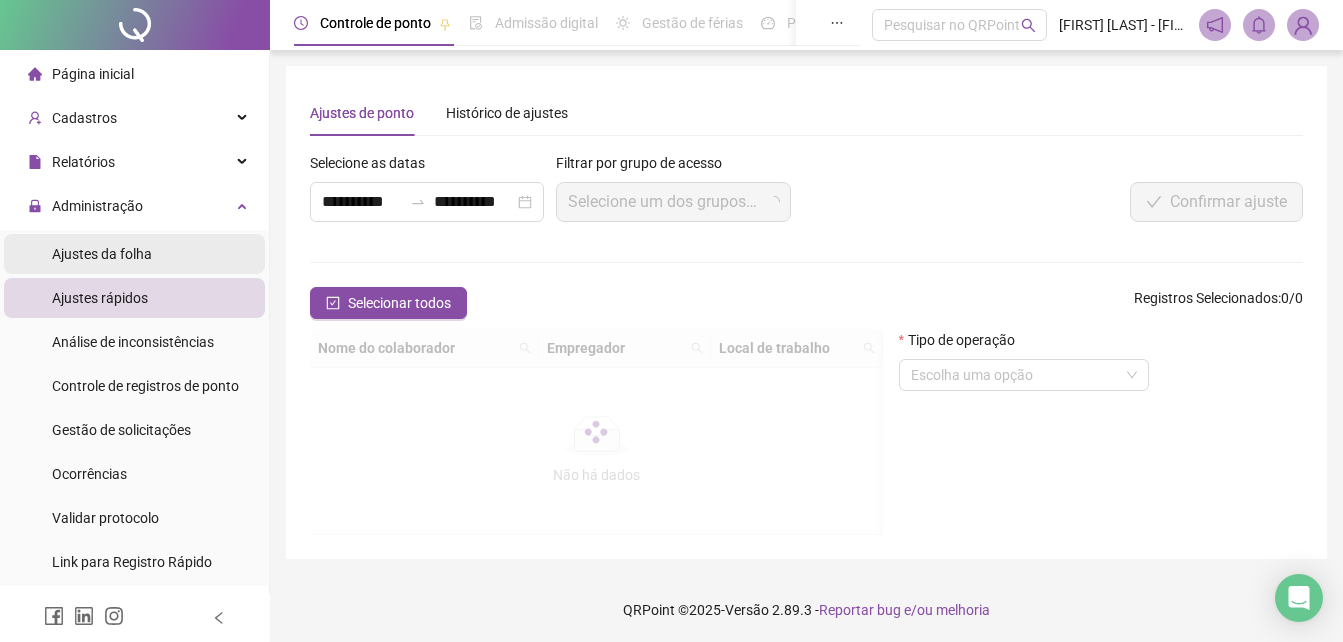 click on "Ajustes da folha" at bounding box center (102, 254) 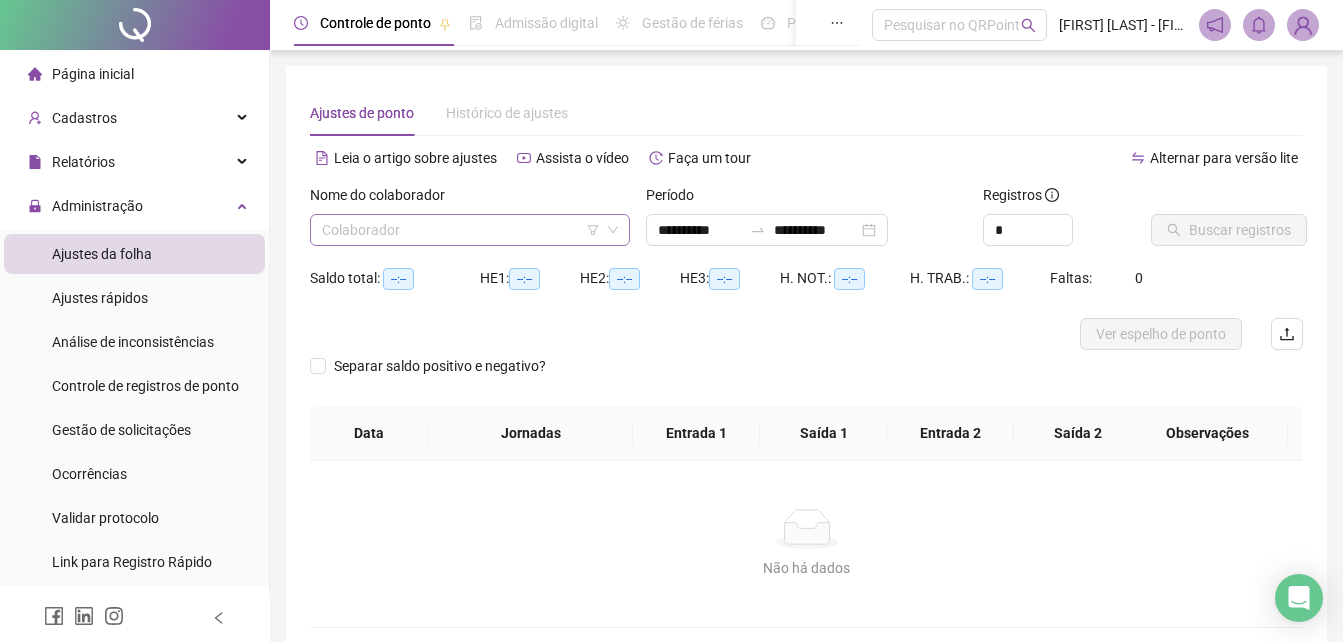 click at bounding box center [461, 230] 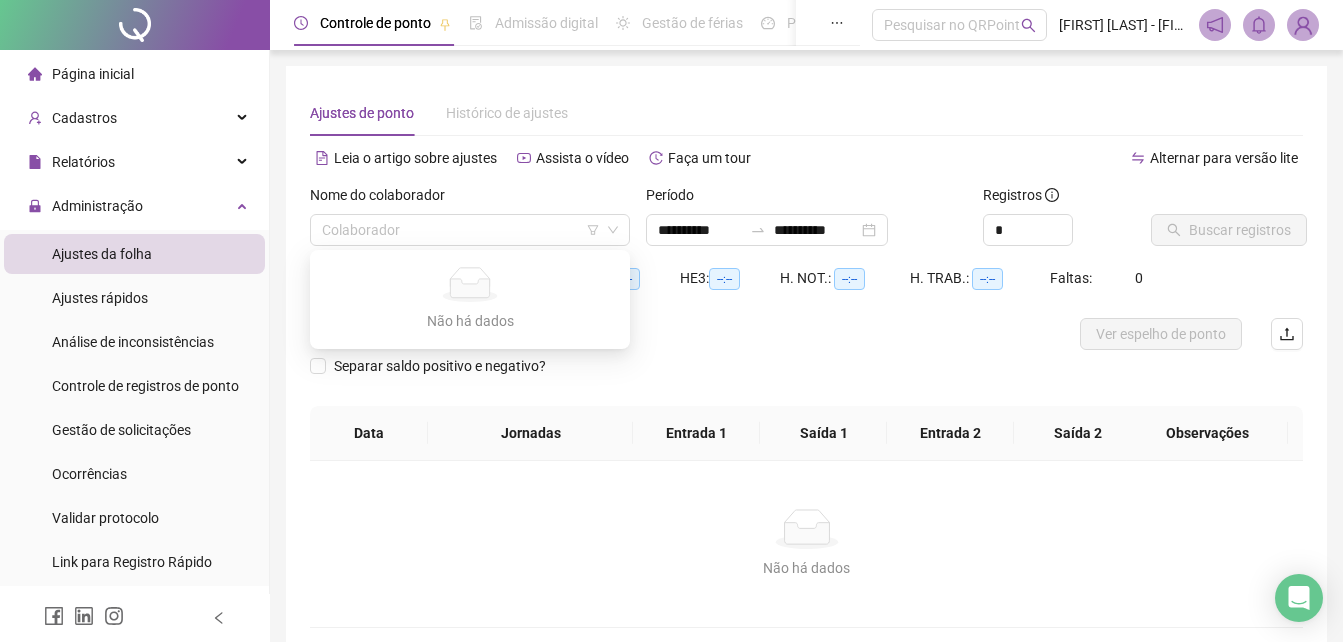 click on "Nome do colaborador" at bounding box center (470, 199) 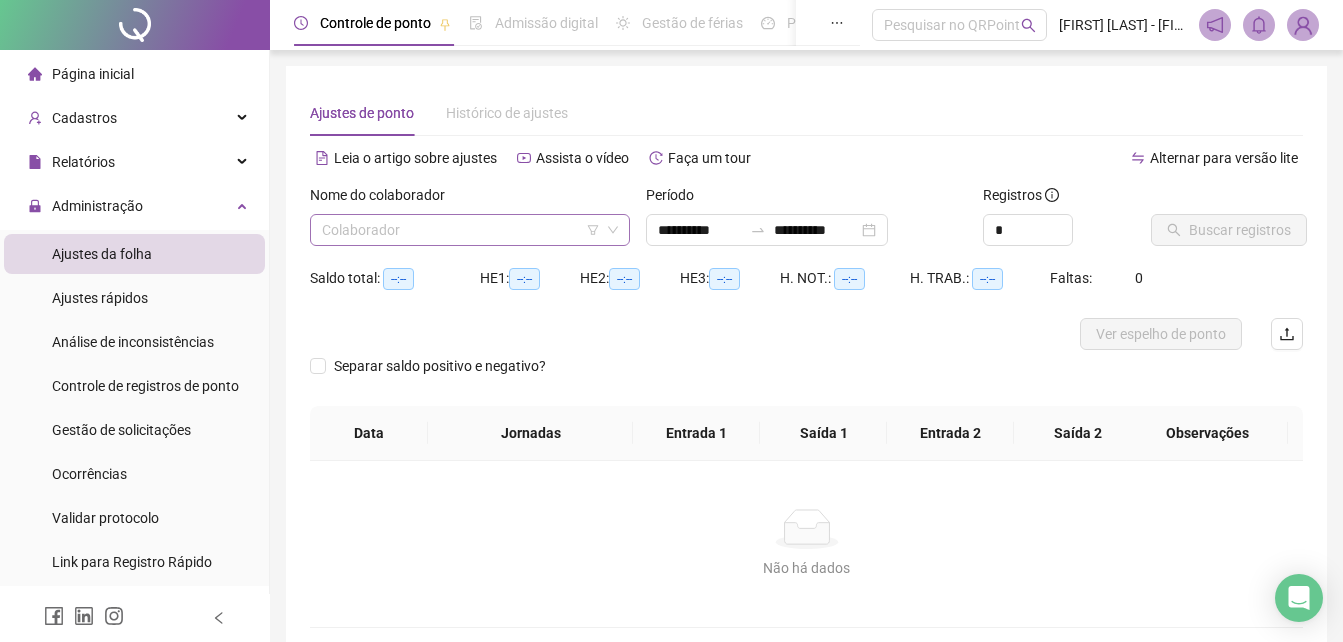 click at bounding box center [461, 230] 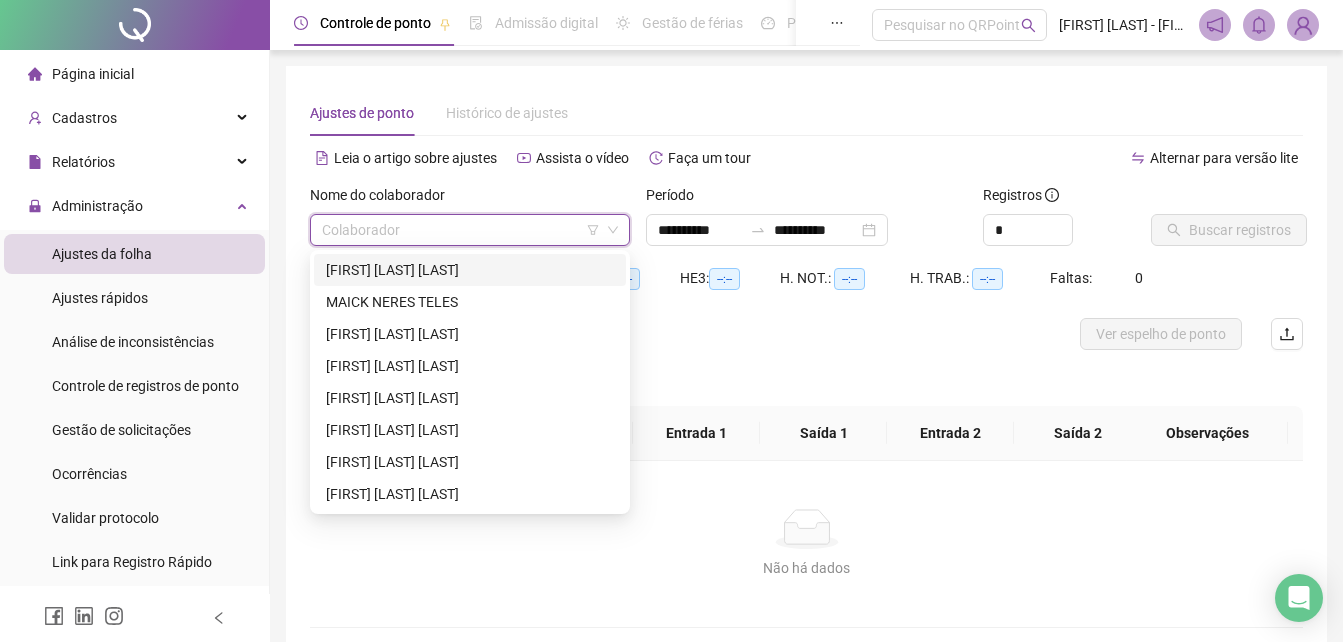 click on "**********" at bounding box center (806, 359) 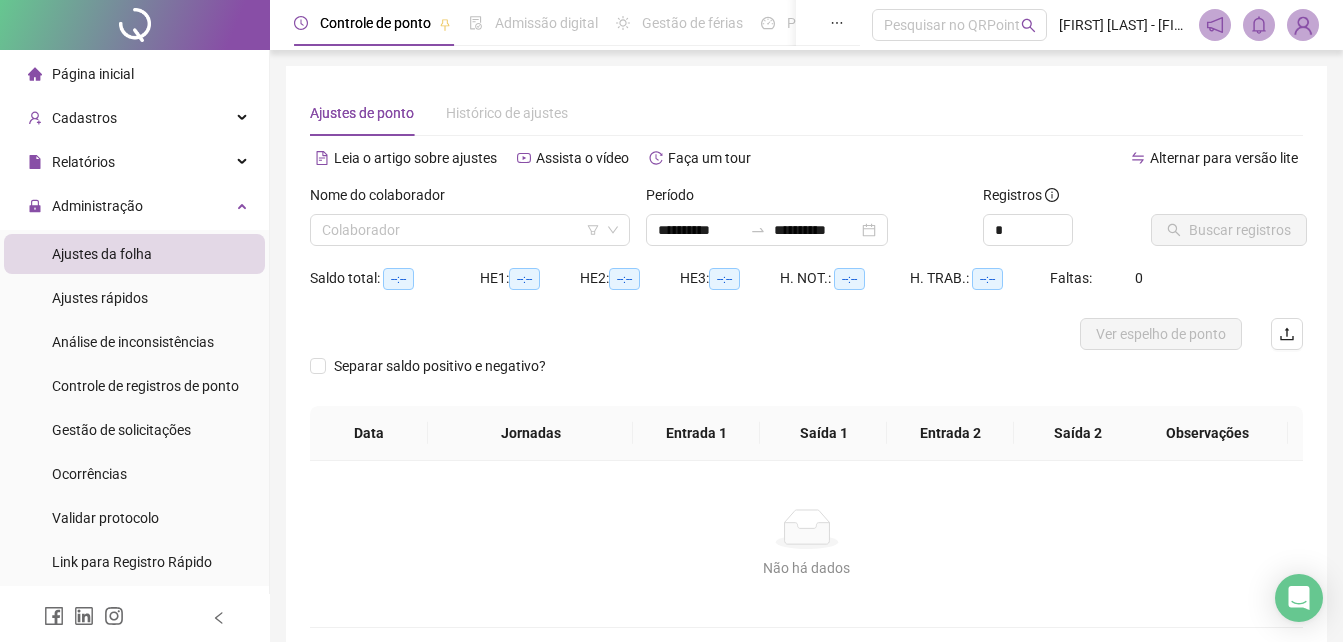 click on "Ajustes da folha" at bounding box center (102, 254) 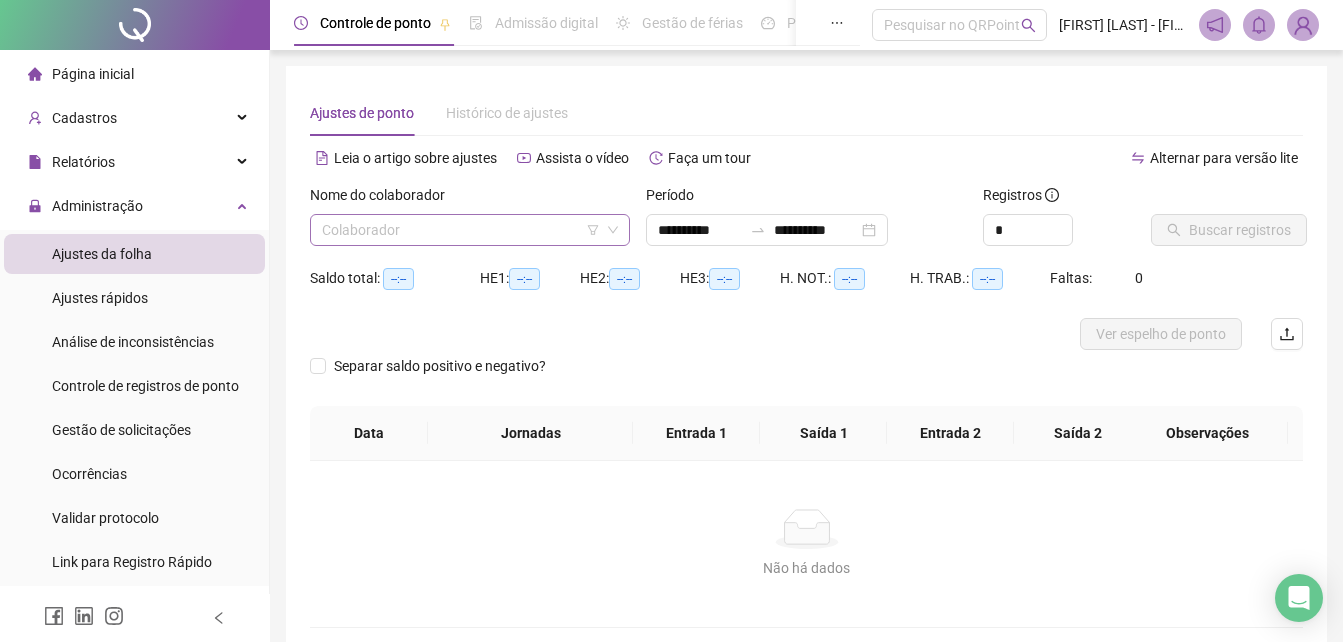 click at bounding box center [461, 230] 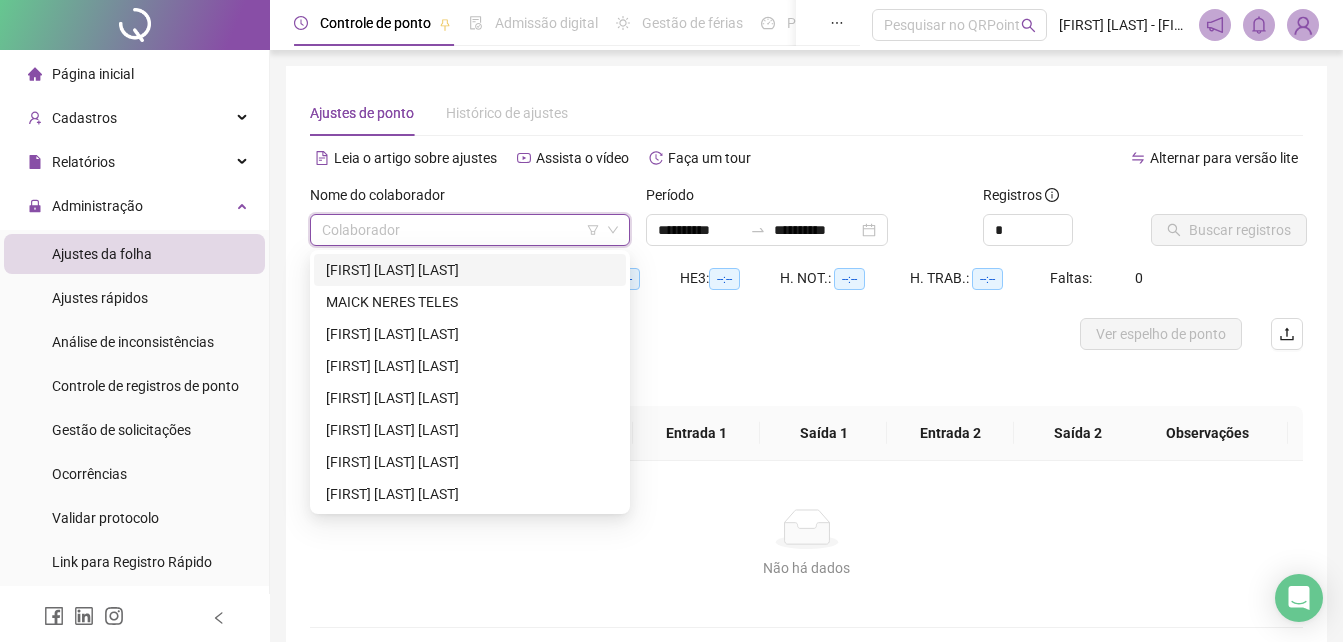 click on "[FIRST] [LAST] [LAST]" at bounding box center [470, 270] 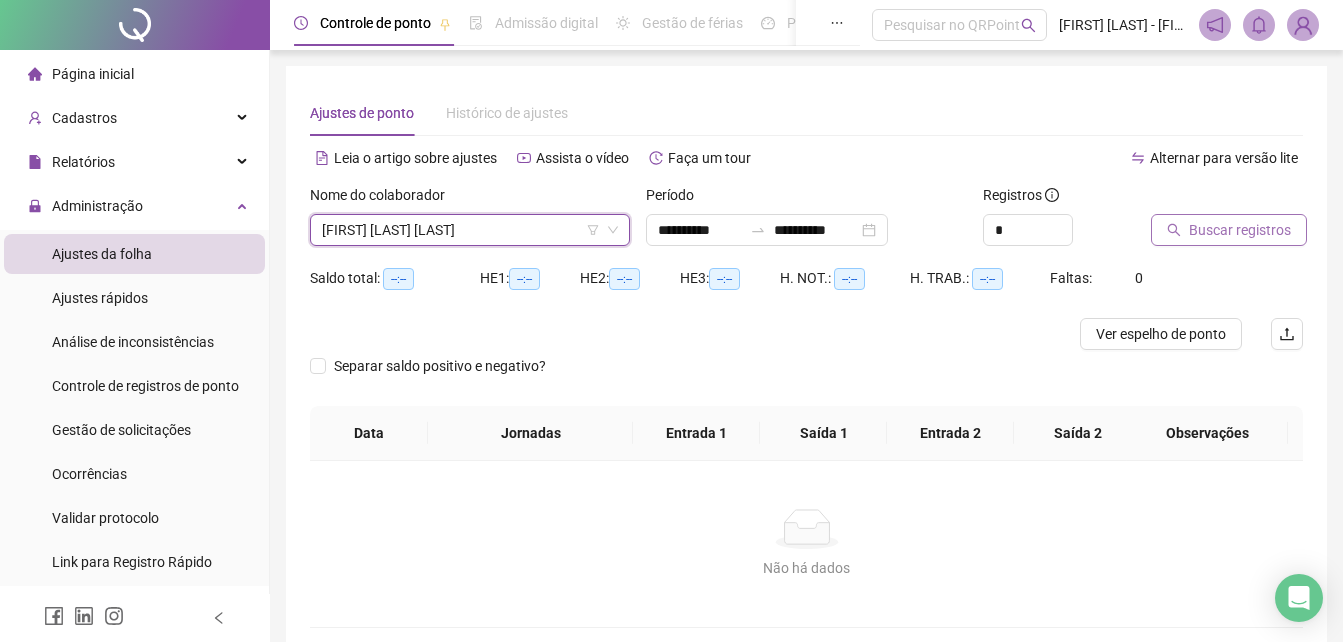 click on "Buscar registros" at bounding box center [1240, 230] 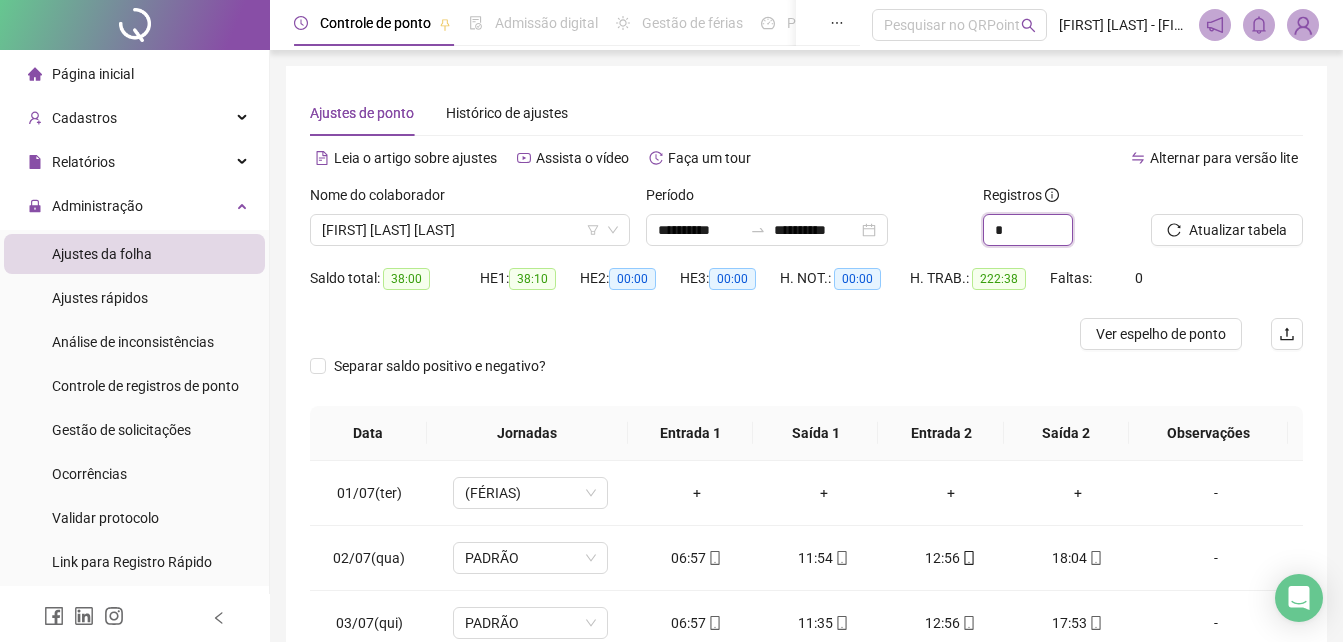 click 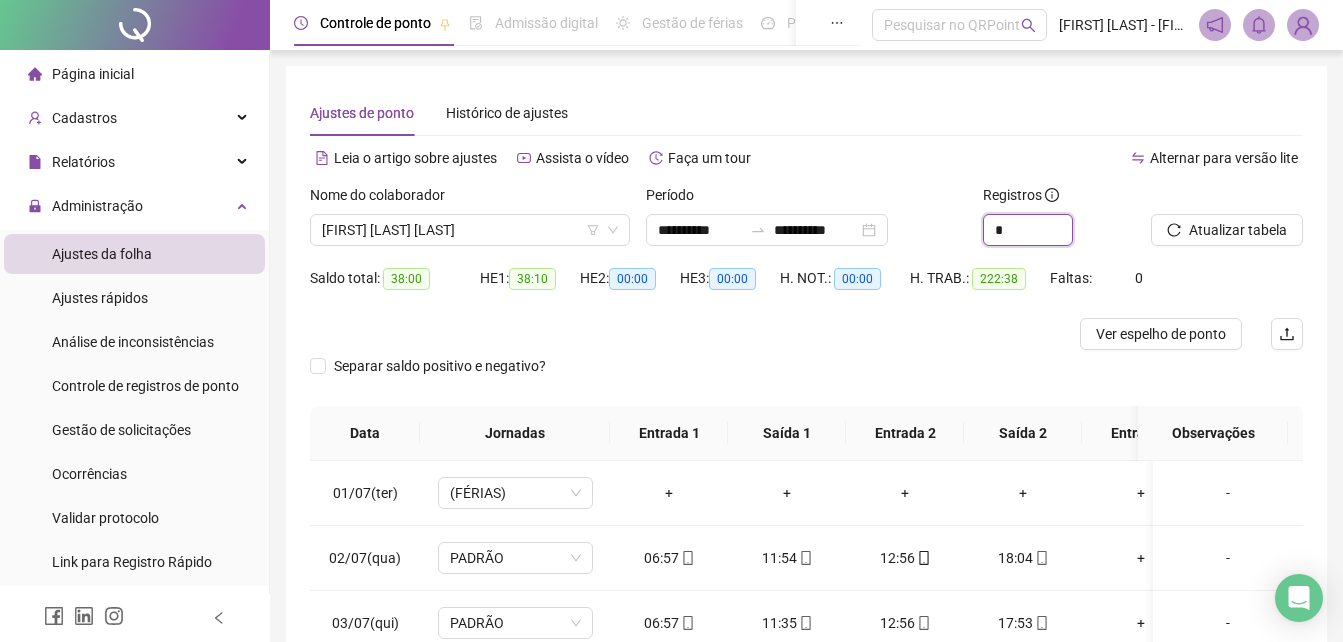 type on "*" 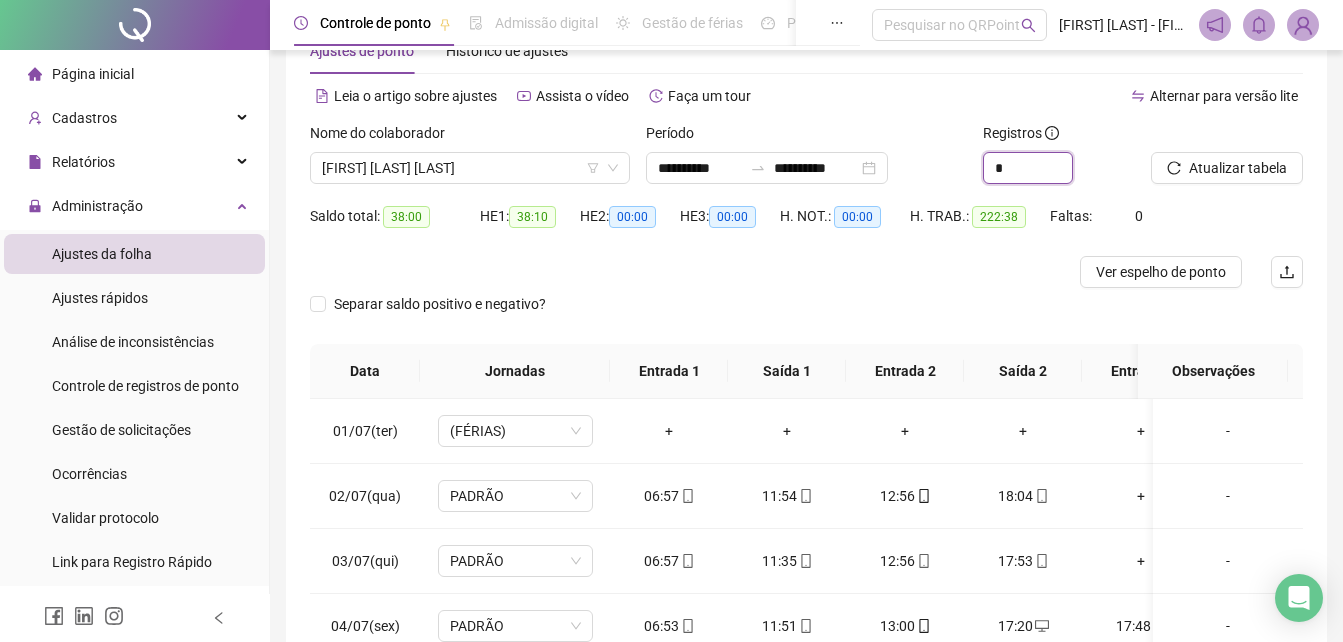 scroll, scrollTop: 200, scrollLeft: 0, axis: vertical 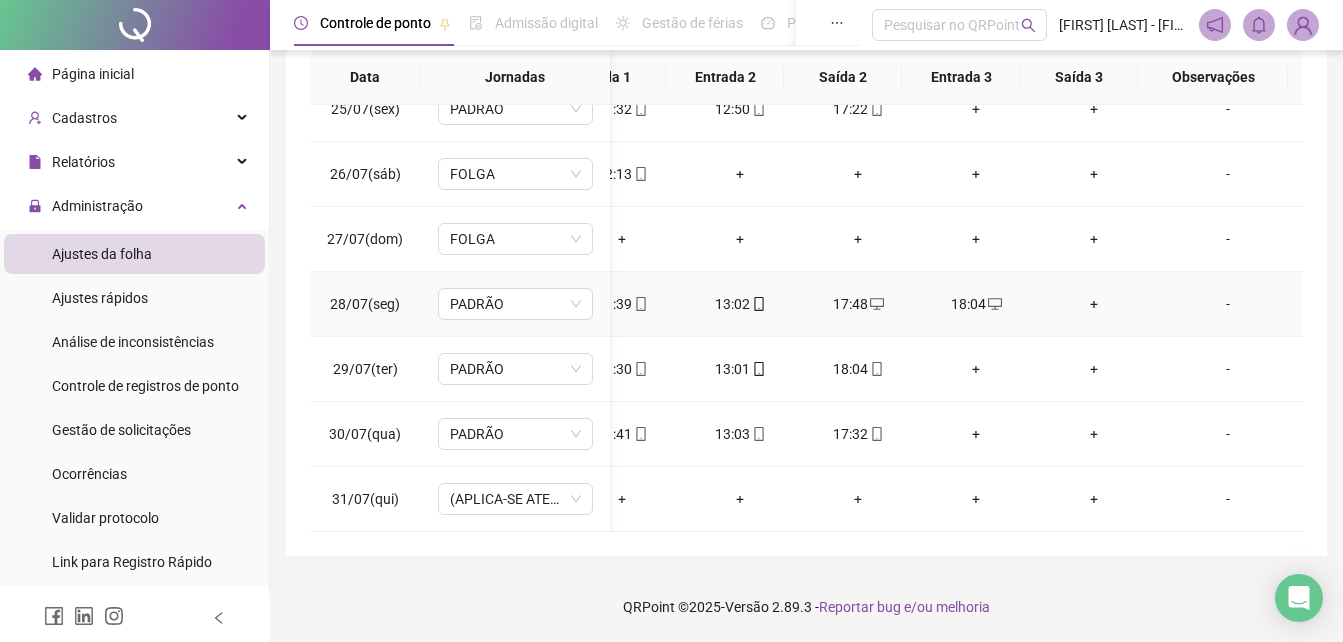 click on "17:48" at bounding box center [858, 304] 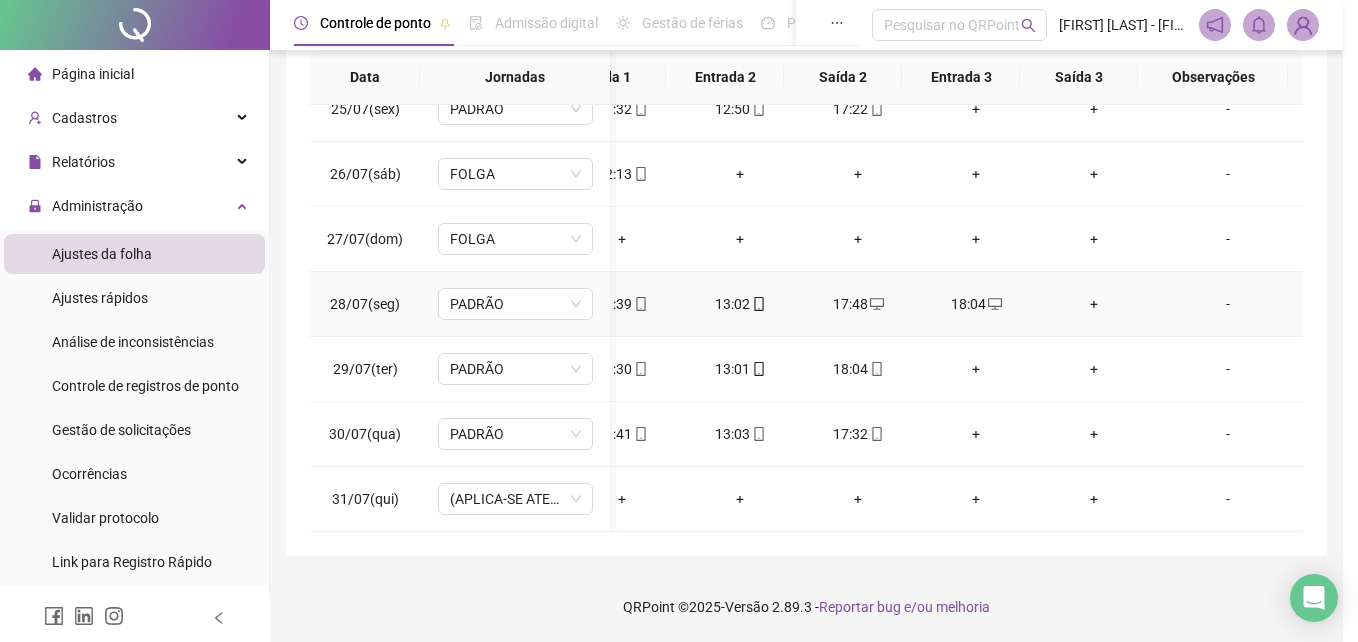 type on "**********" 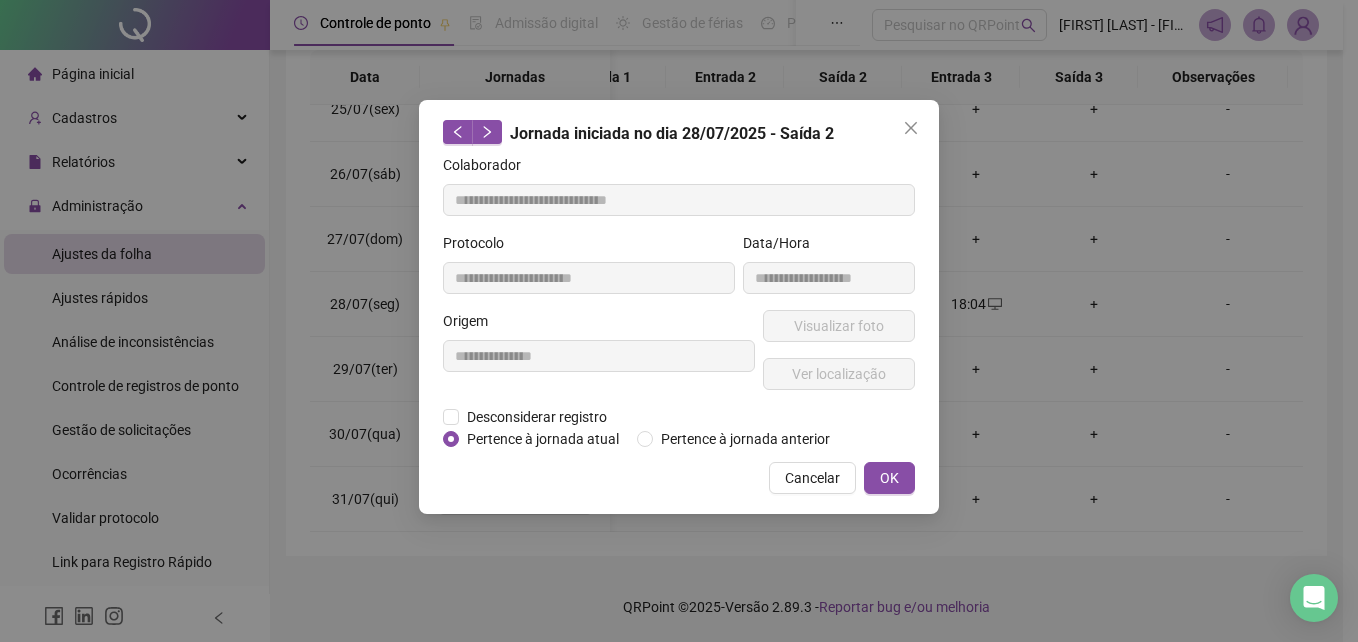 click on "**********" at bounding box center (599, 358) 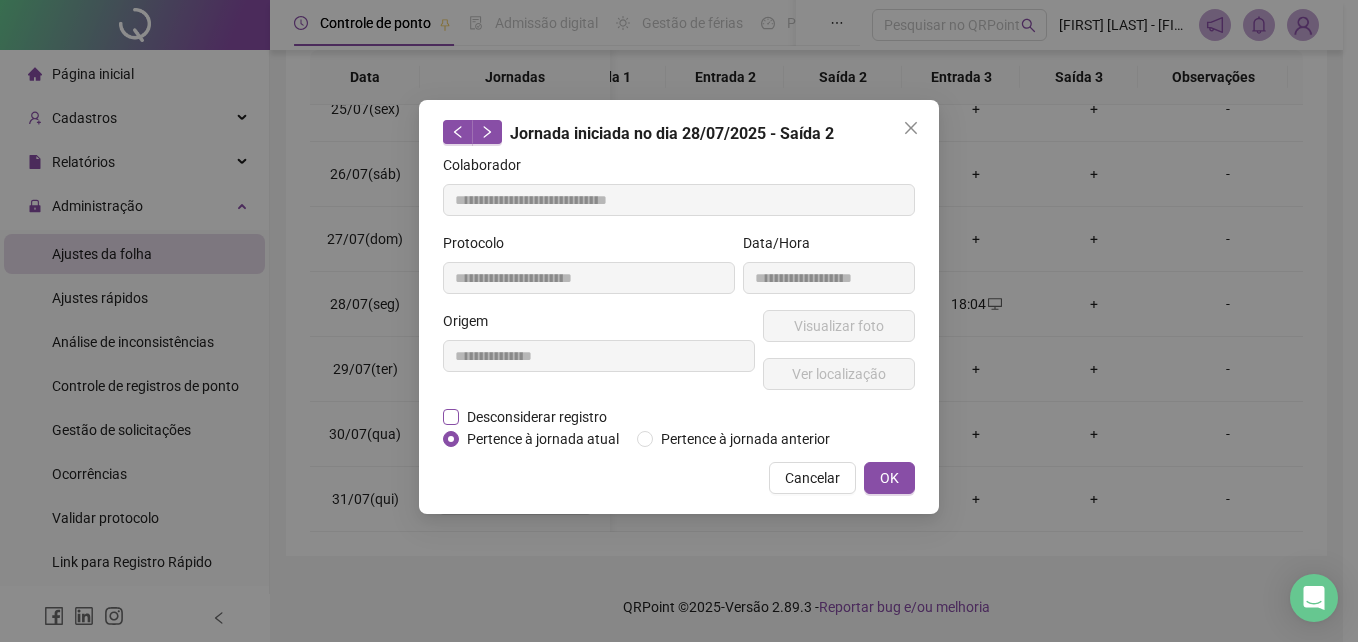 click on "Desconsiderar registro" at bounding box center [537, 417] 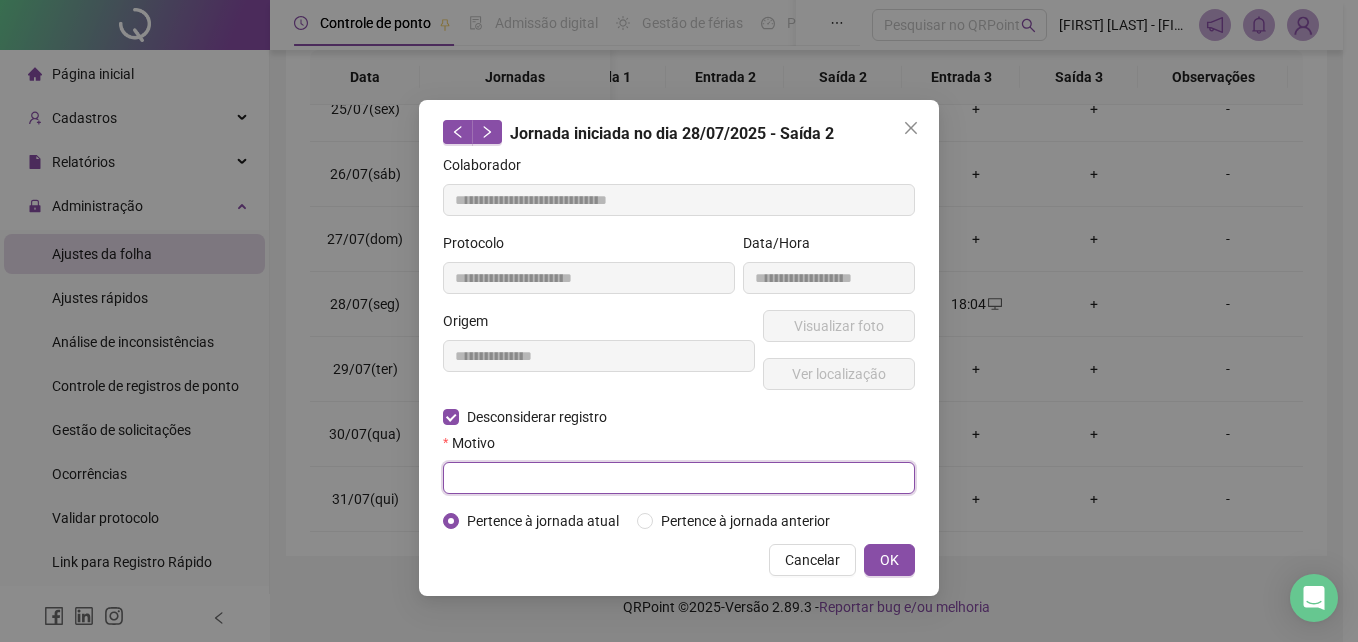 click at bounding box center (679, 478) 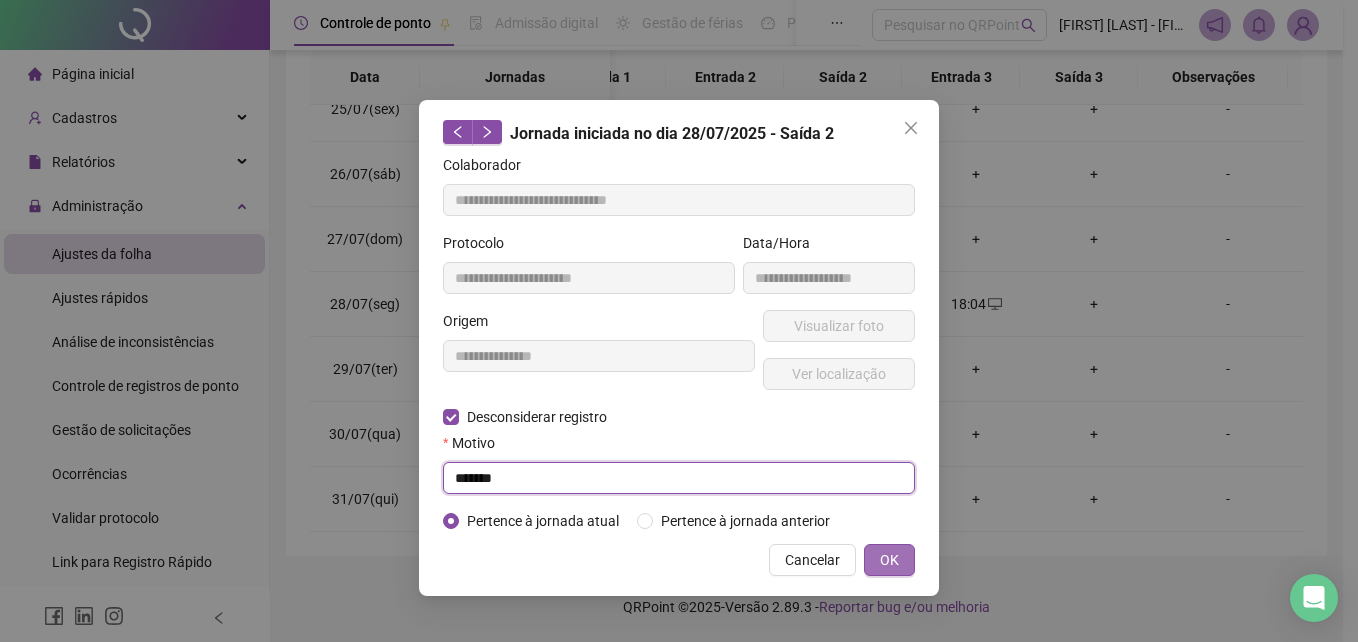 type on "*******" 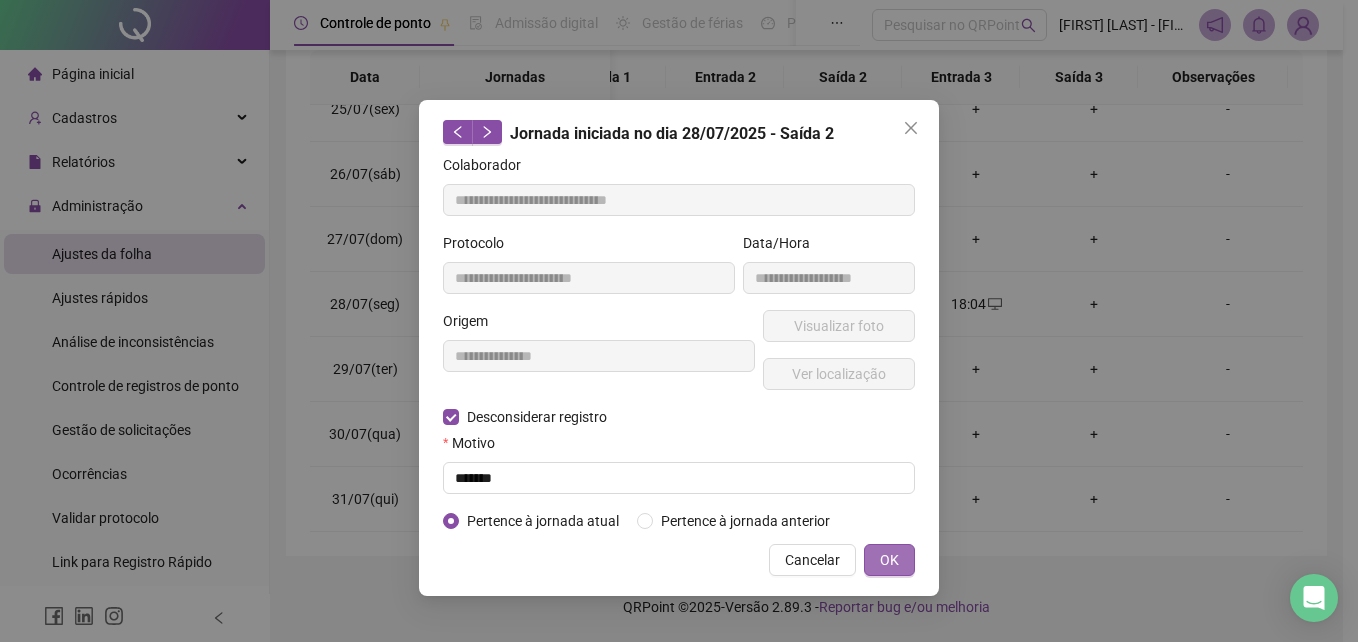 click on "OK" at bounding box center [889, 560] 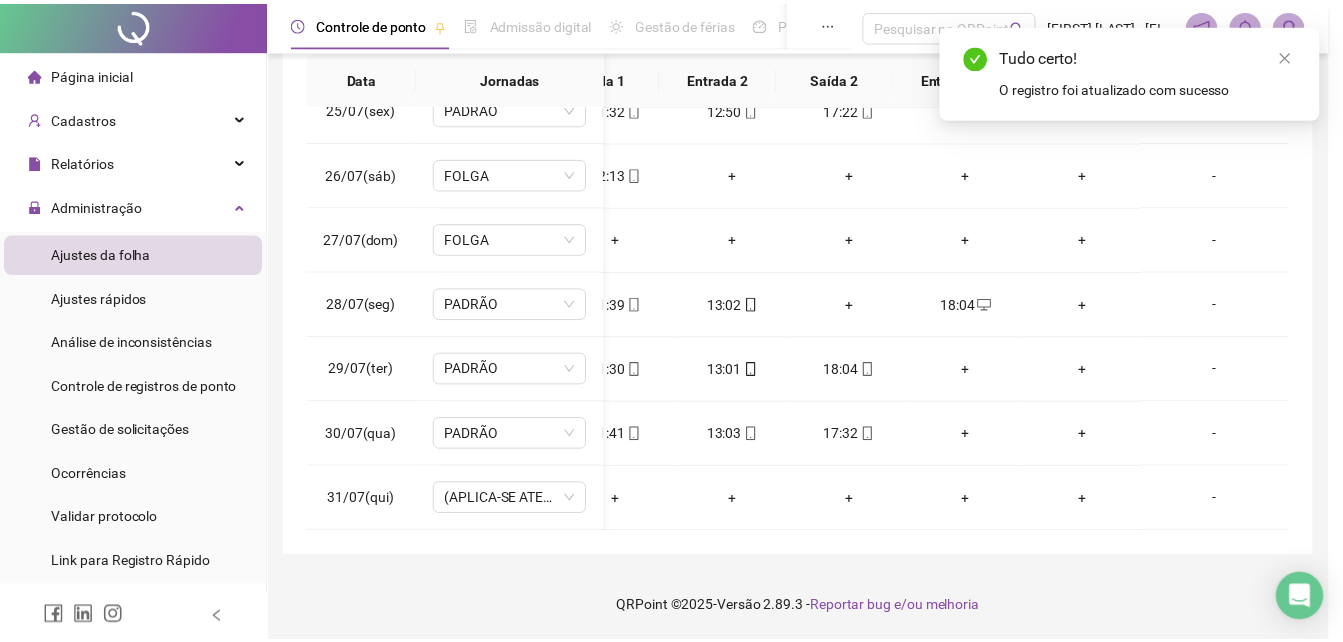 scroll, scrollTop: 0, scrollLeft: 165, axis: horizontal 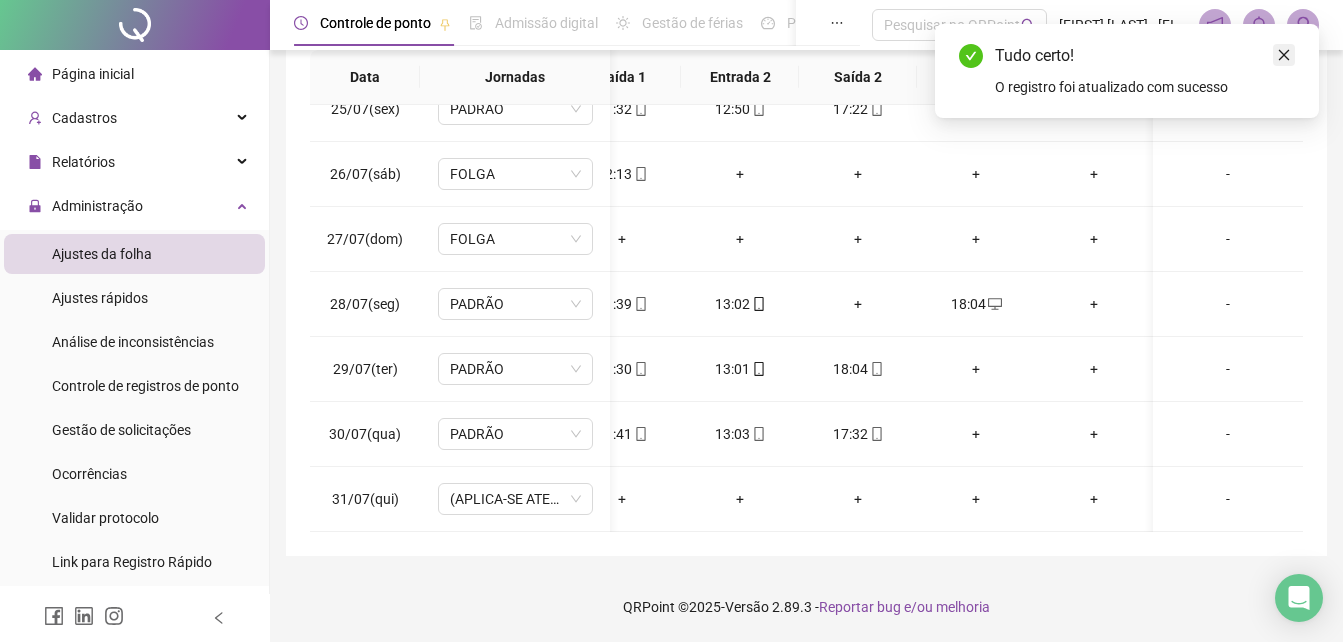 click 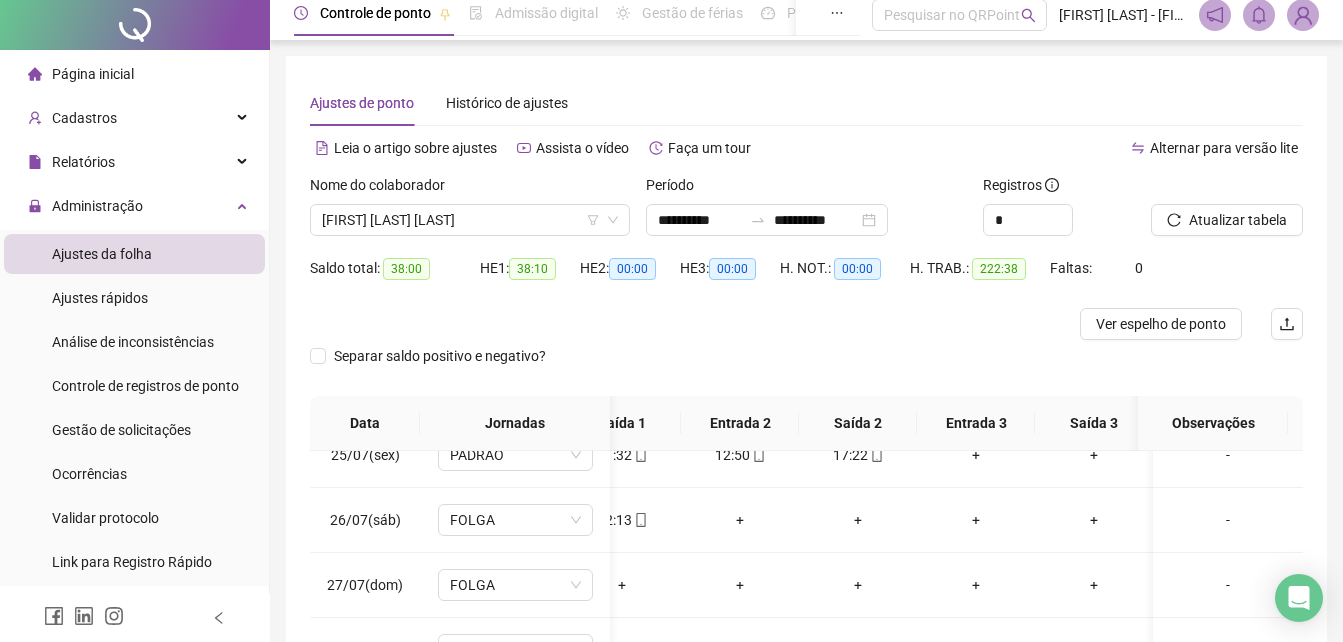scroll, scrollTop: 0, scrollLeft: 0, axis: both 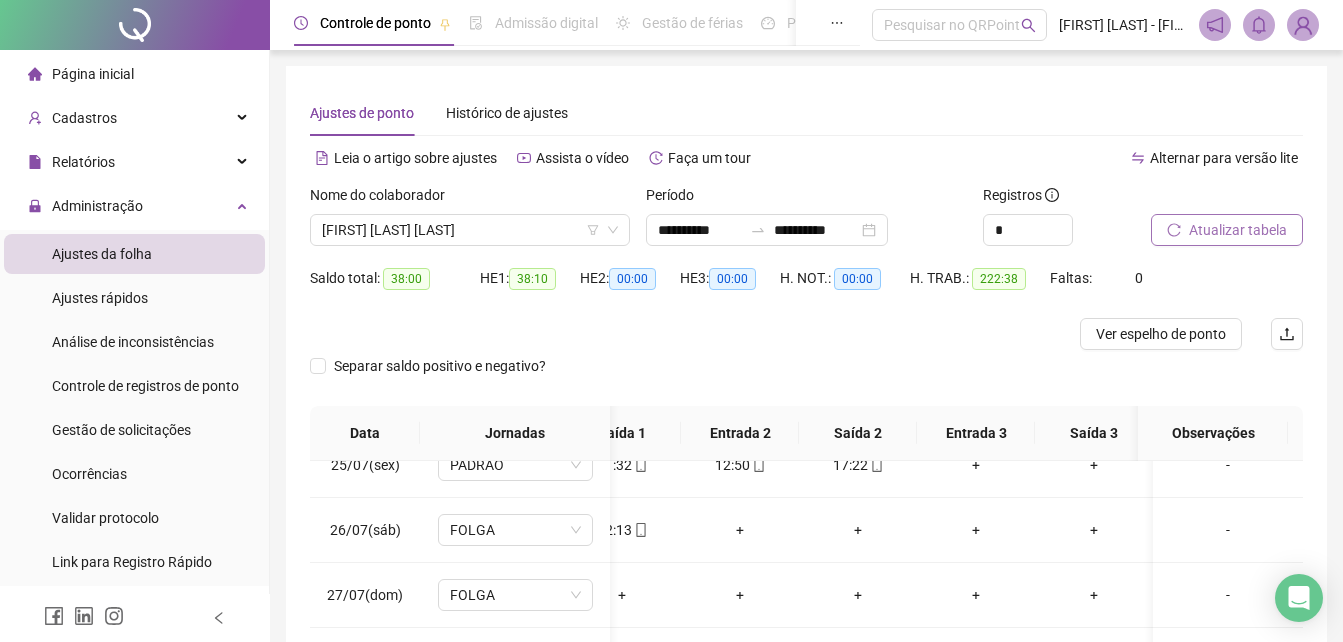 click on "Atualizar tabela" at bounding box center [1238, 230] 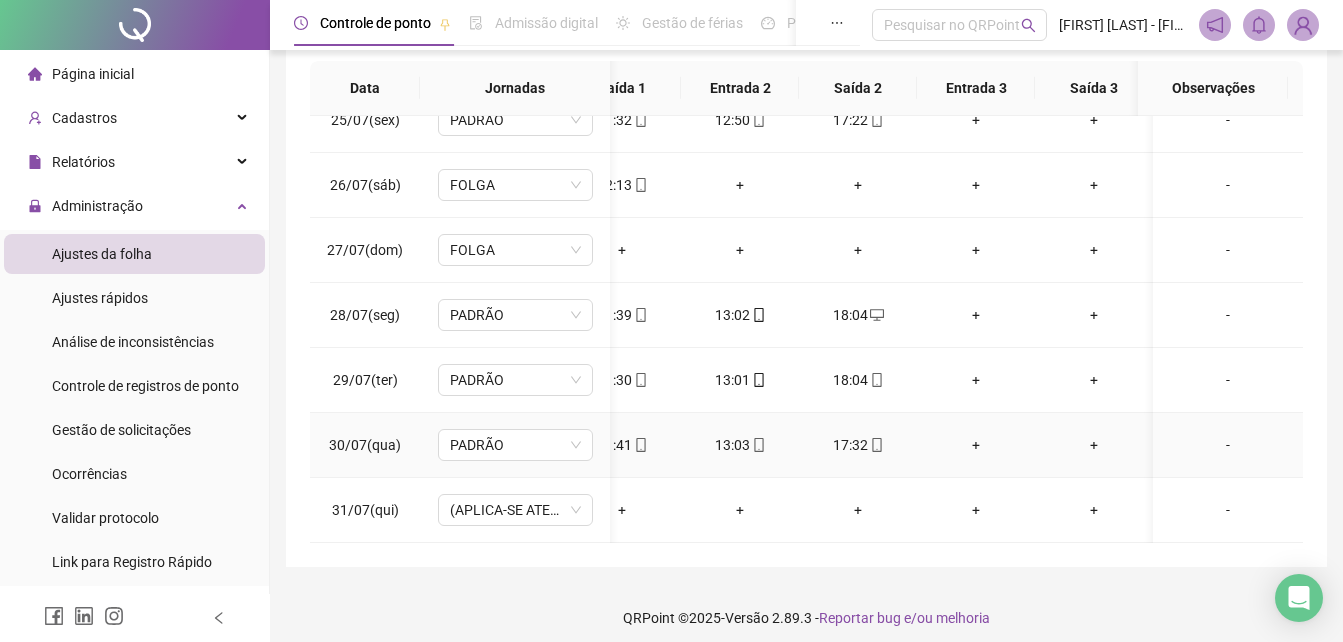 scroll, scrollTop: 356, scrollLeft: 0, axis: vertical 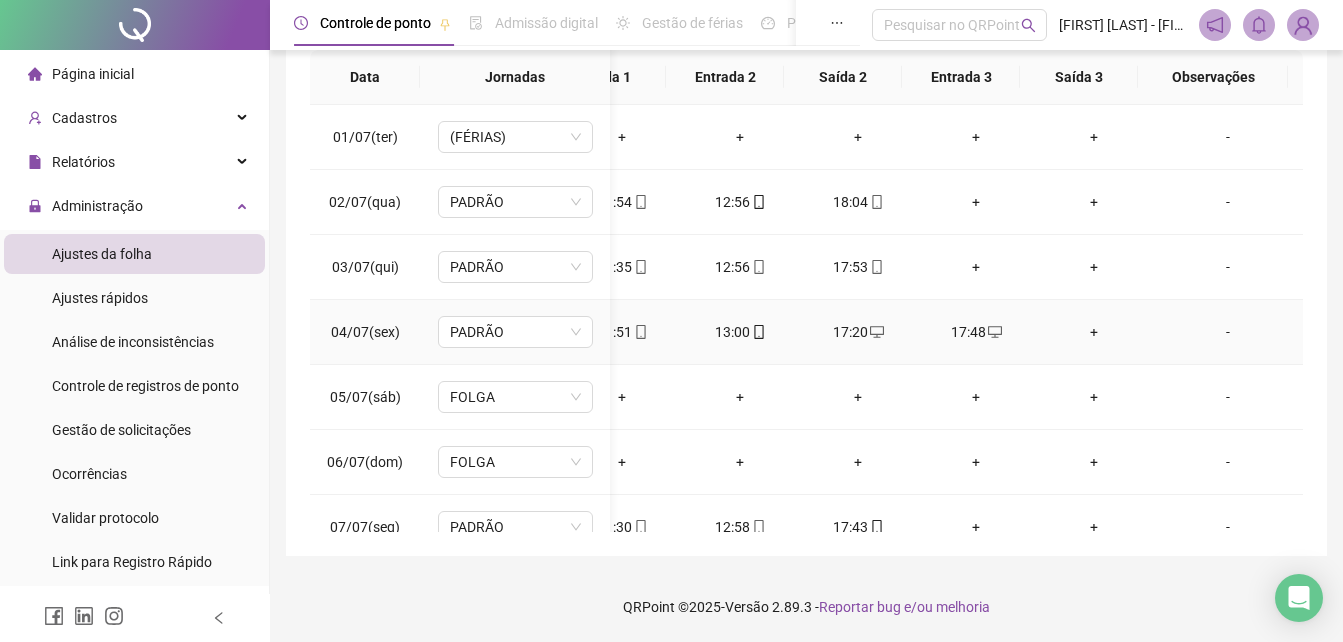 click on "17:20" at bounding box center (858, 332) 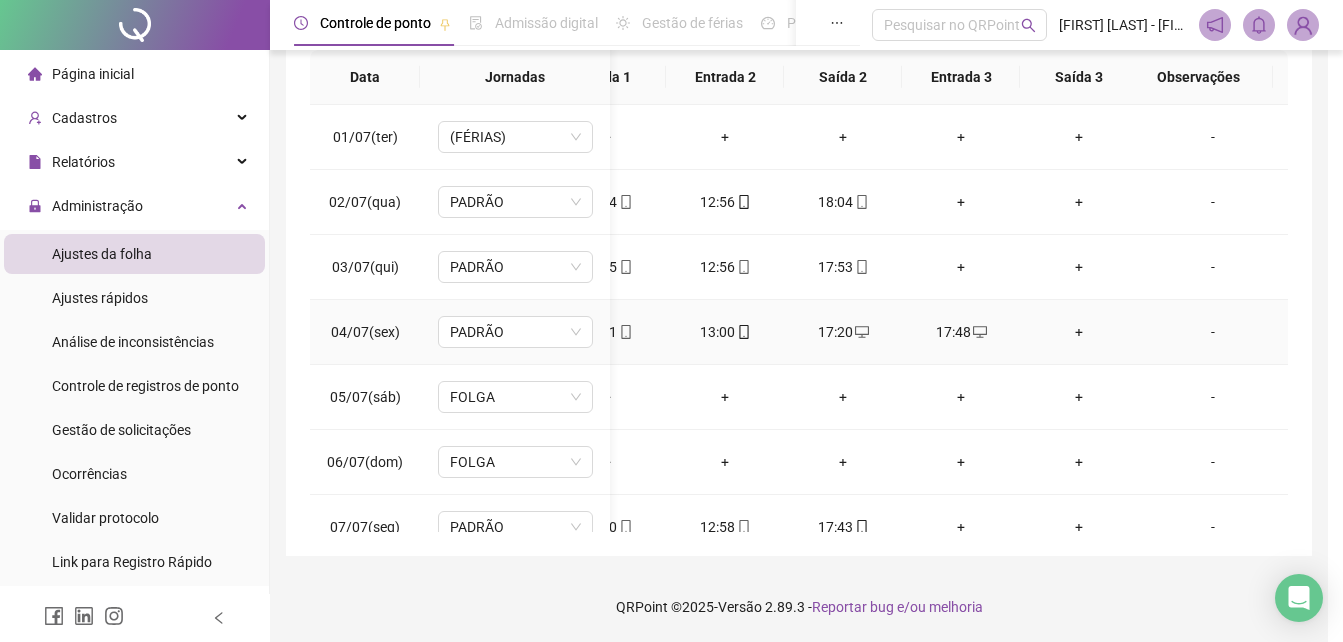 type on "**********" 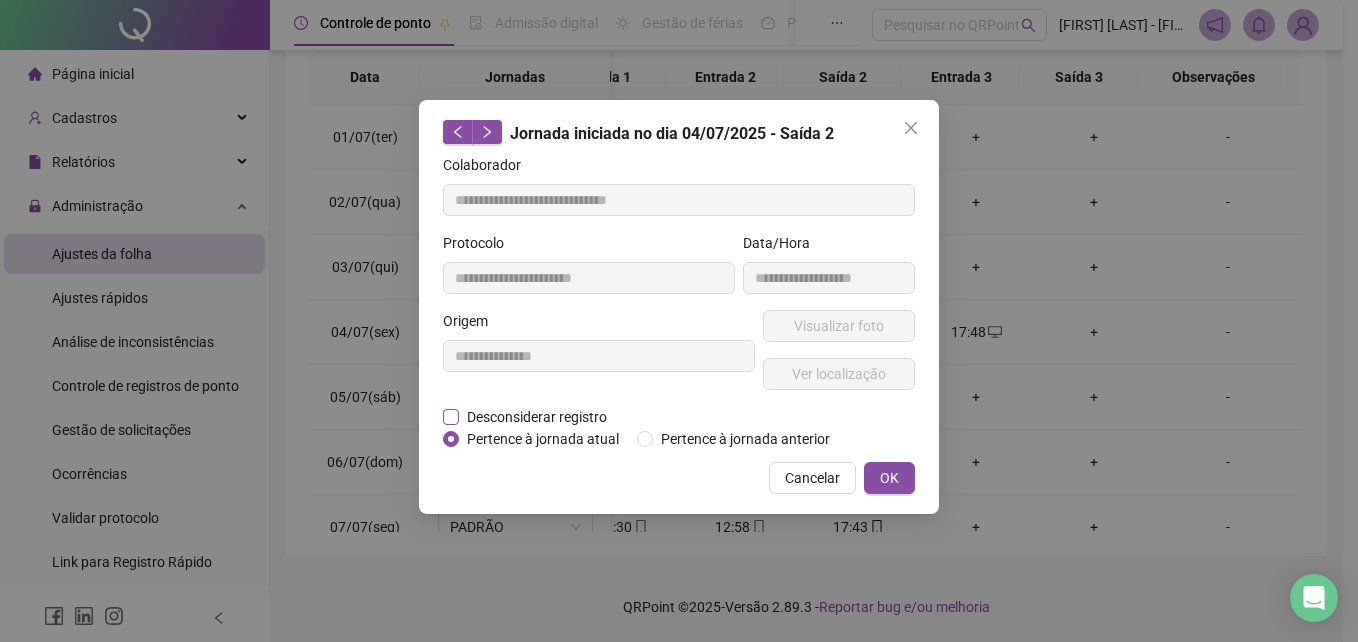 click on "Desconsiderar registro" at bounding box center (537, 417) 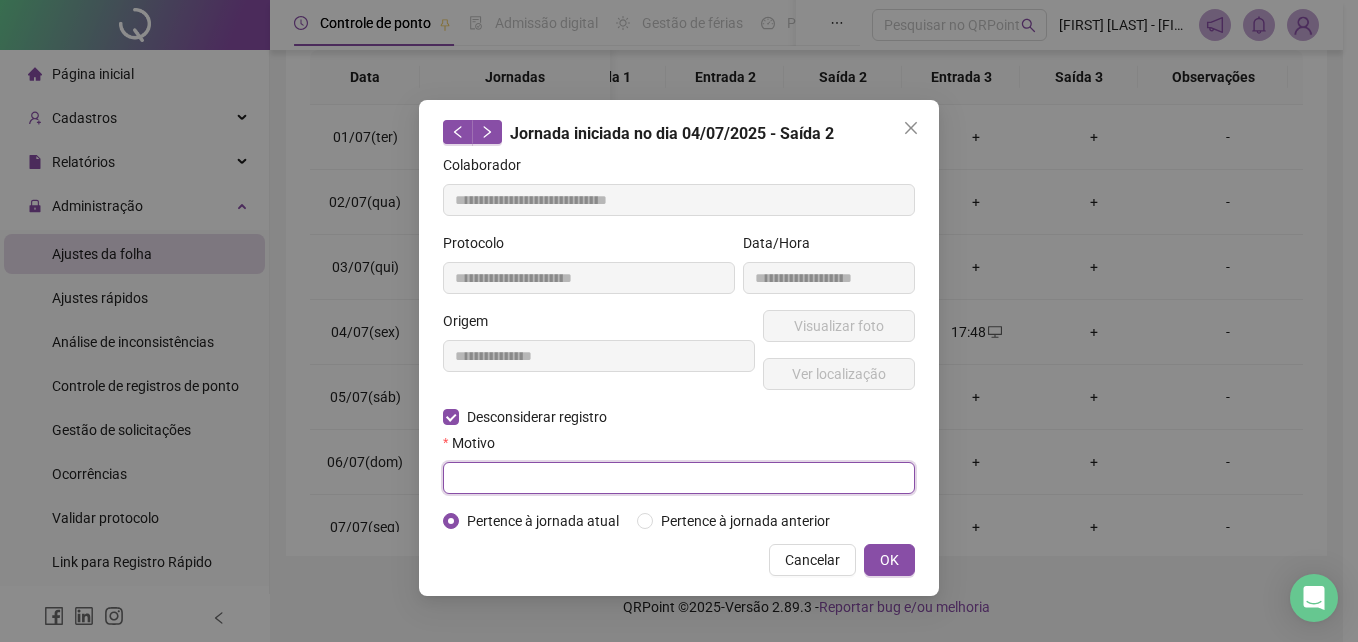 click at bounding box center (679, 478) 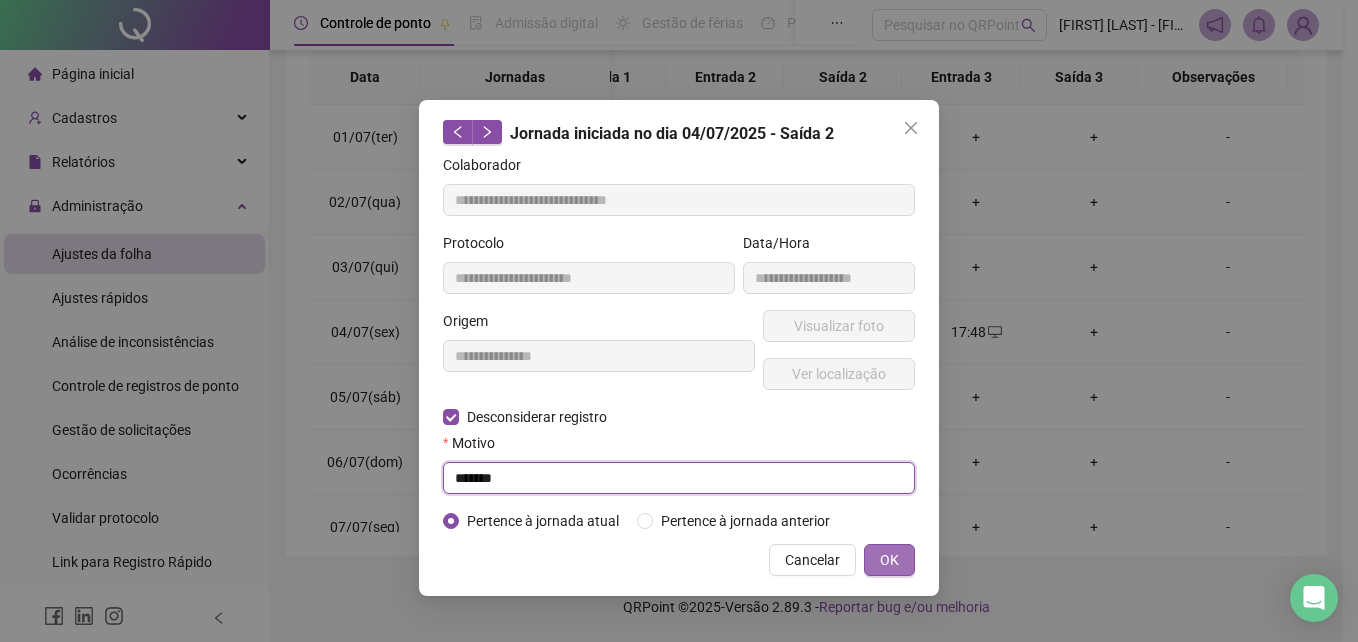 type on "*******" 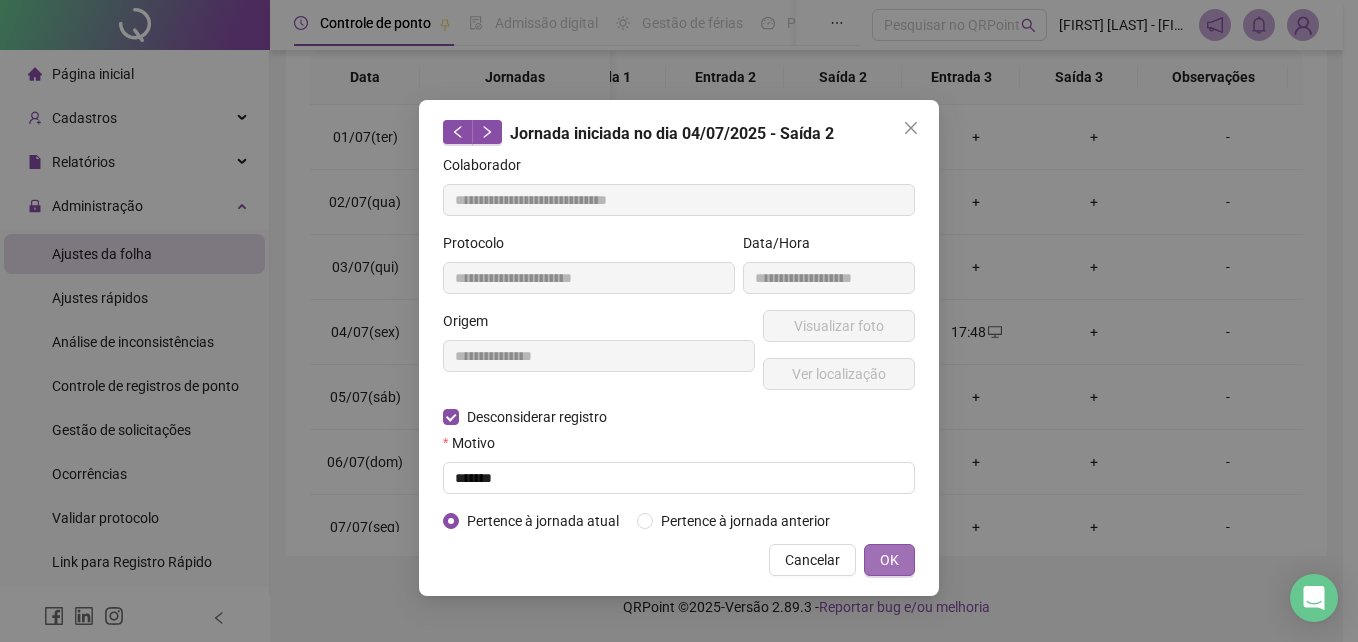 click on "OK" at bounding box center (889, 560) 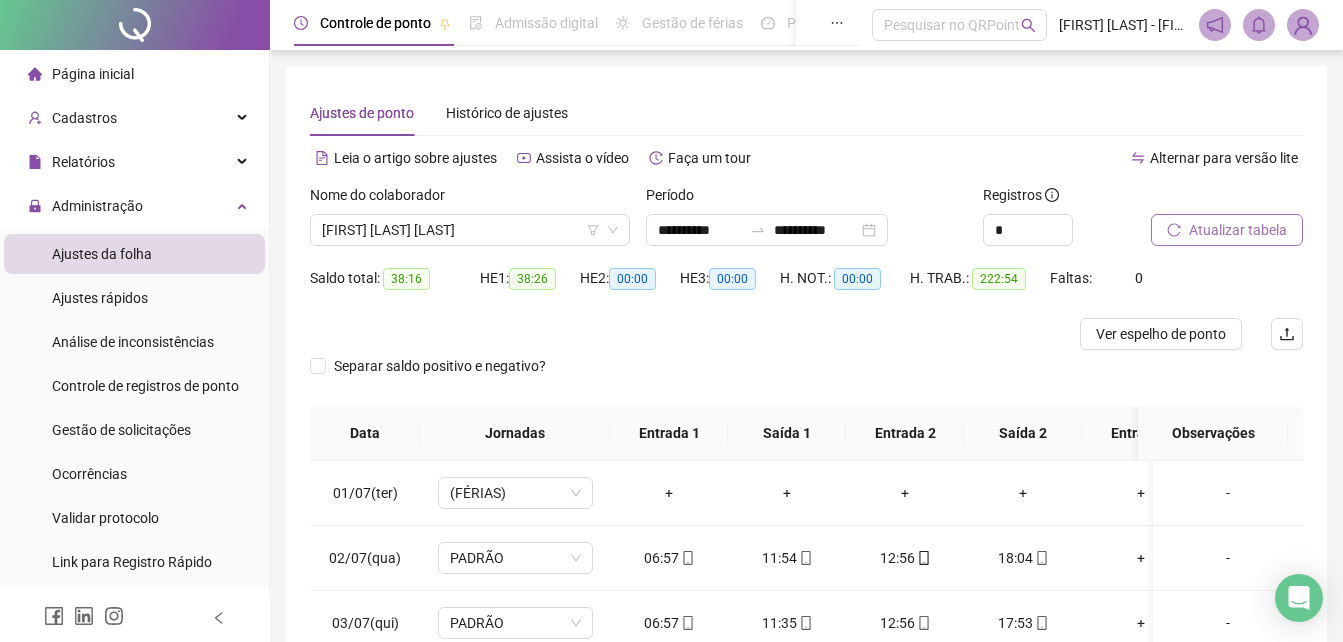 click on "Atualizar tabela" at bounding box center (1238, 230) 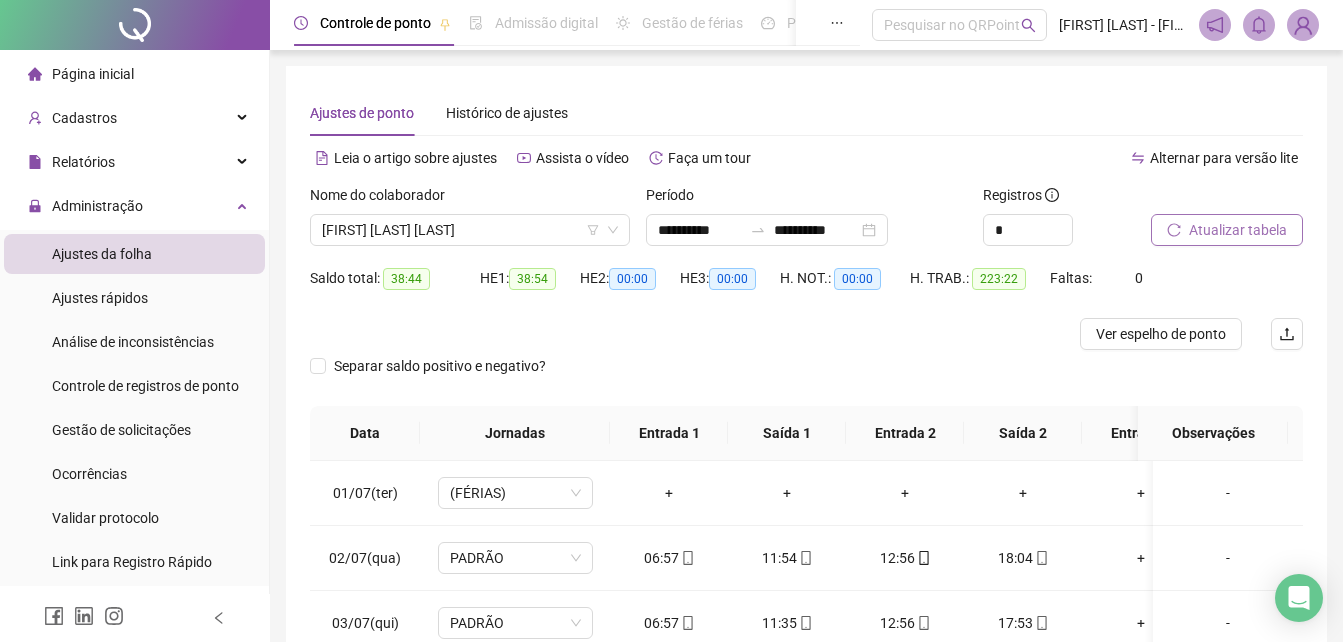 click on "Atualizar tabela" at bounding box center [1238, 230] 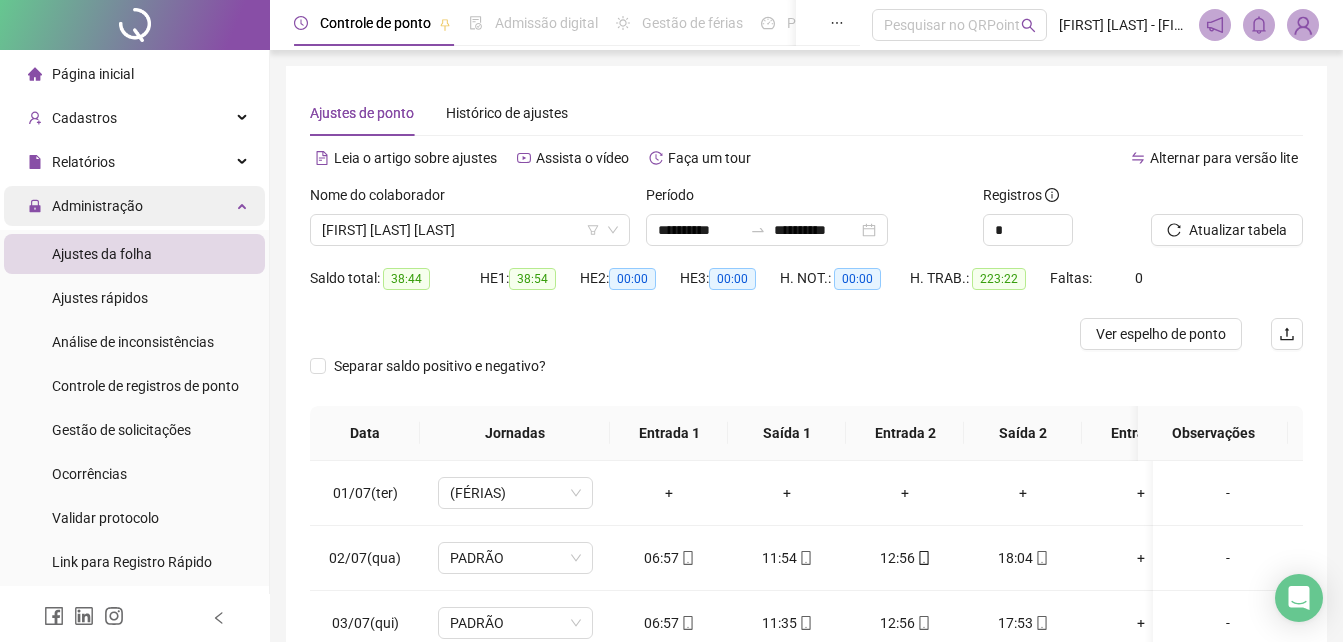 click on "Administração" at bounding box center (97, 206) 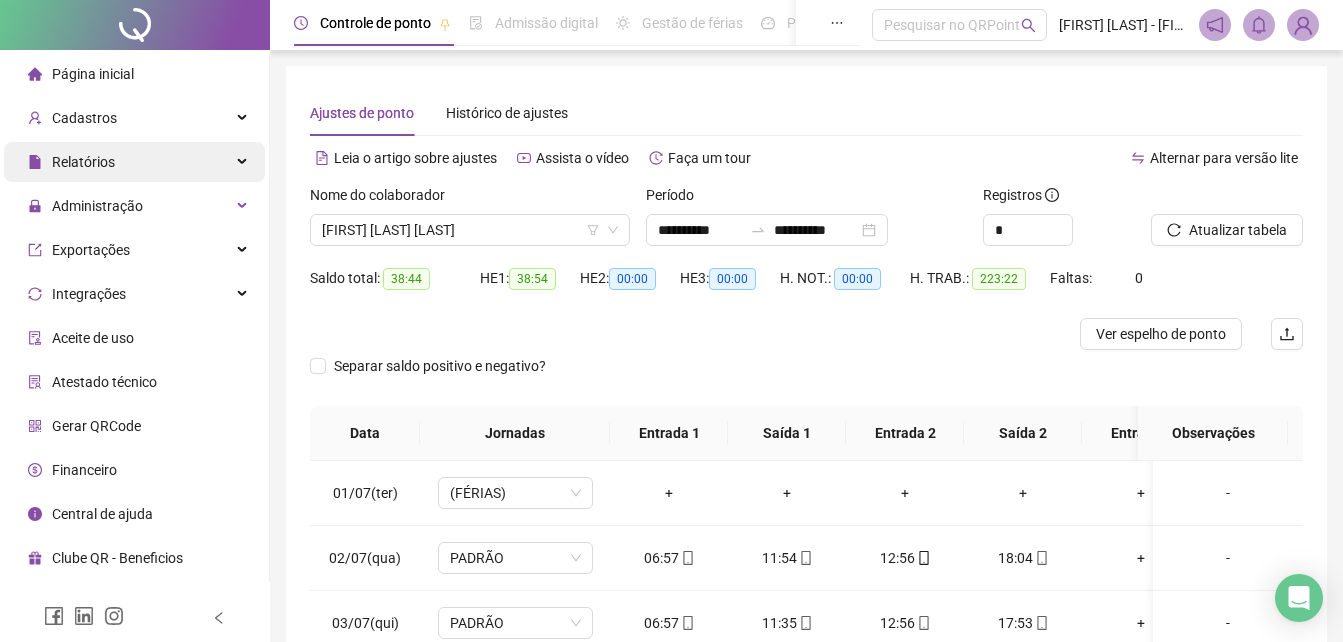click on "Relatórios" at bounding box center (134, 162) 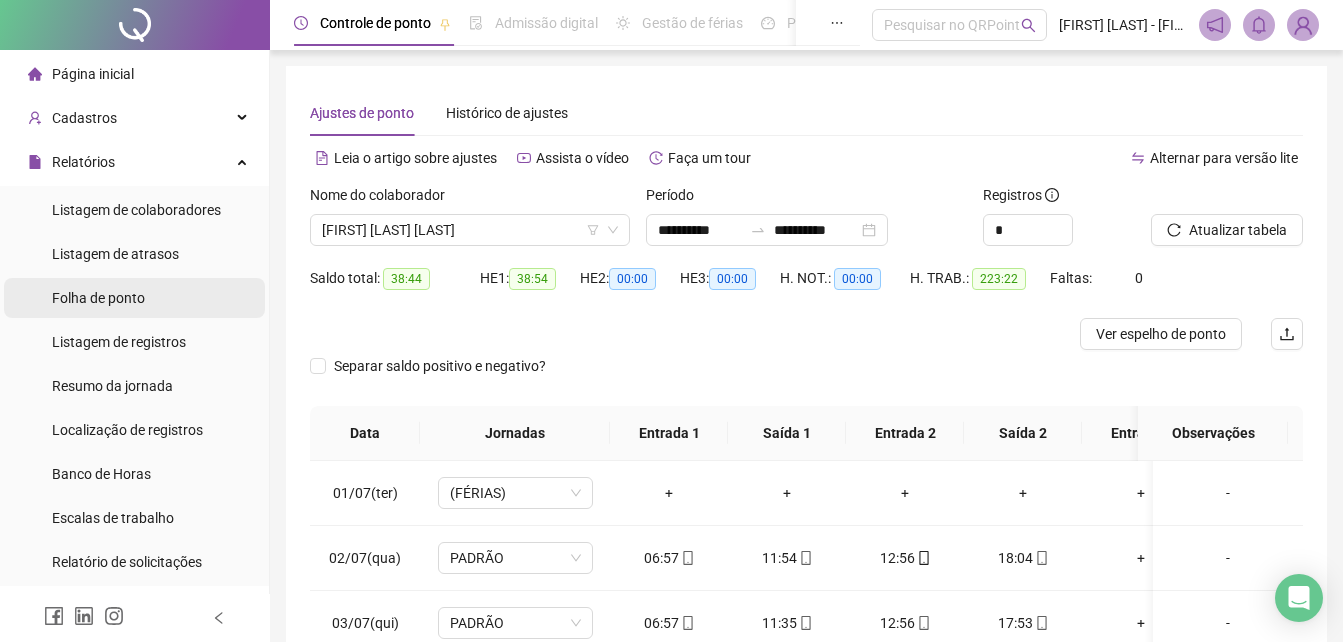 click on "Folha de ponto" at bounding box center [98, 298] 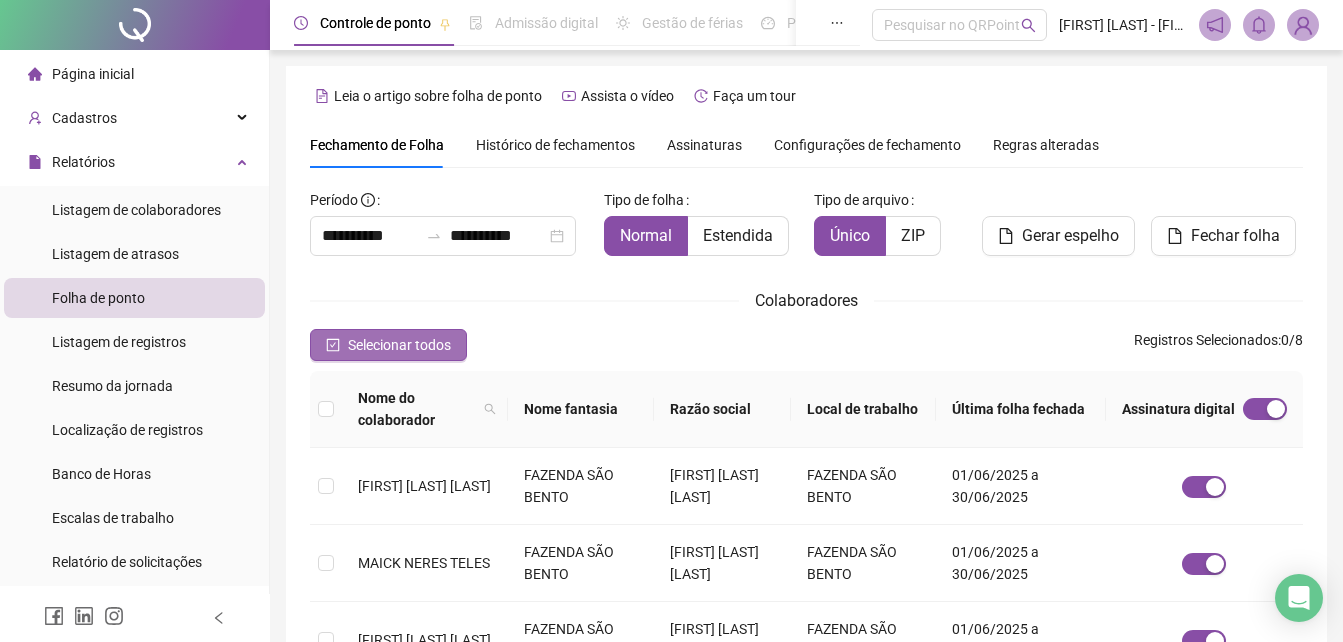 scroll, scrollTop: 89, scrollLeft: 0, axis: vertical 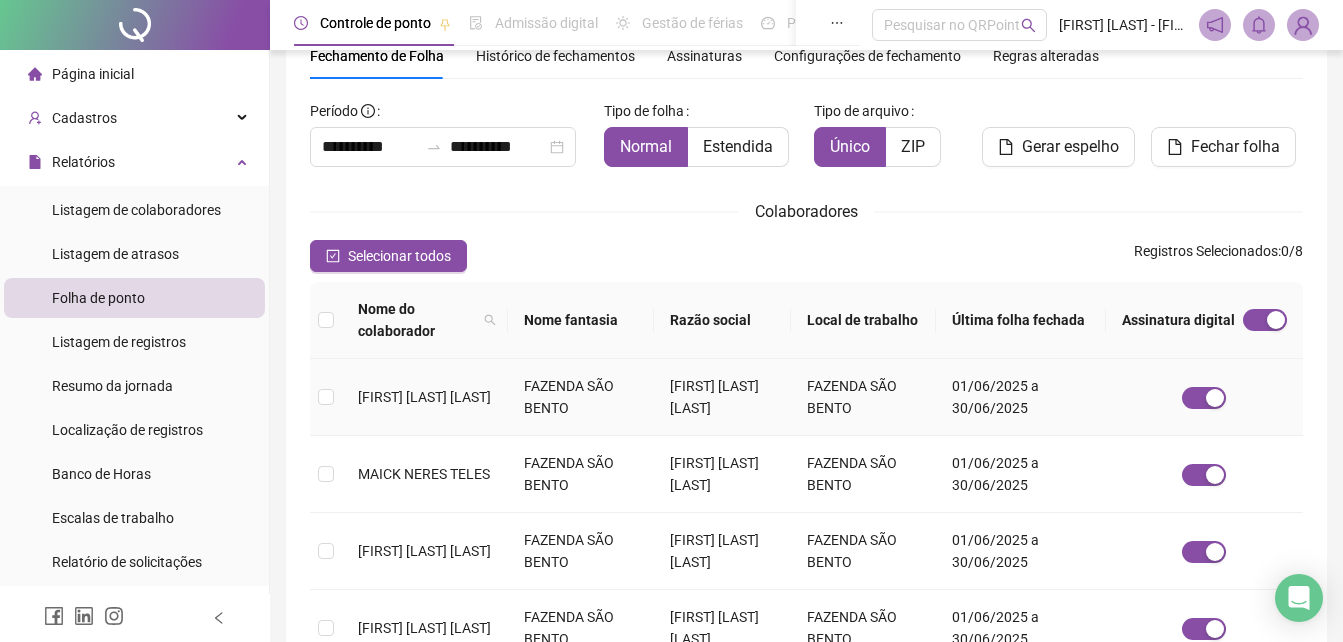 click on "[FIRST] [LAST] [LAST]" at bounding box center [425, 397] 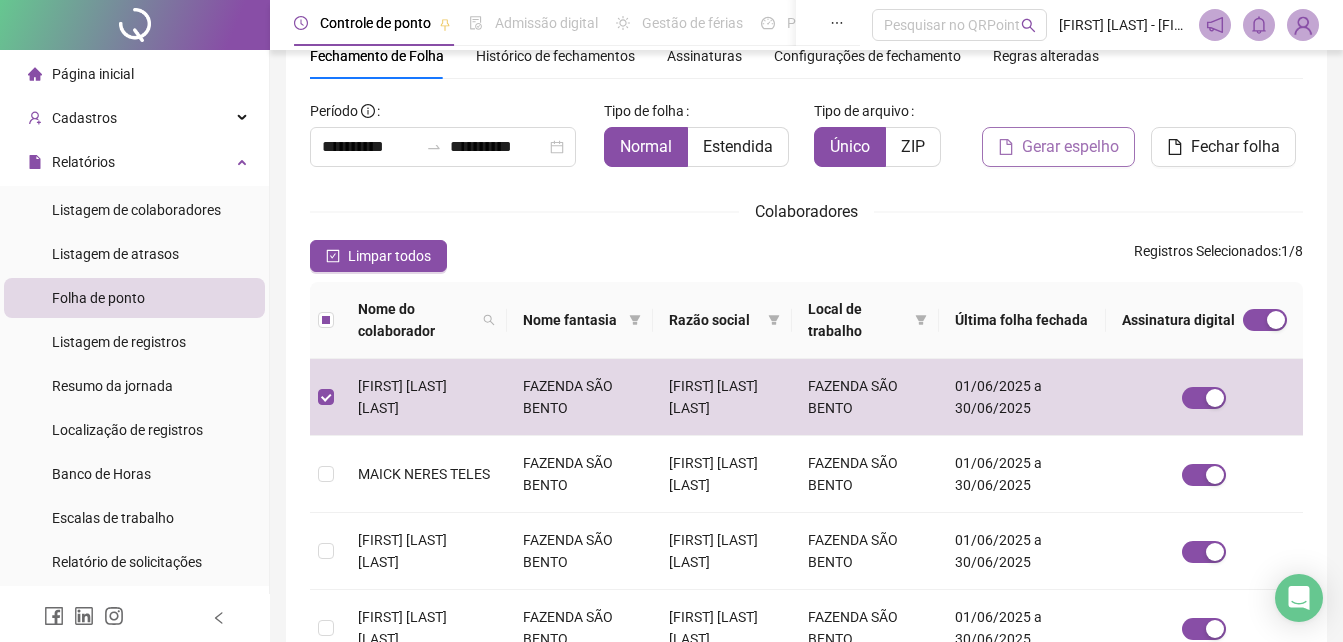 click on "Gerar espelho" at bounding box center (1070, 147) 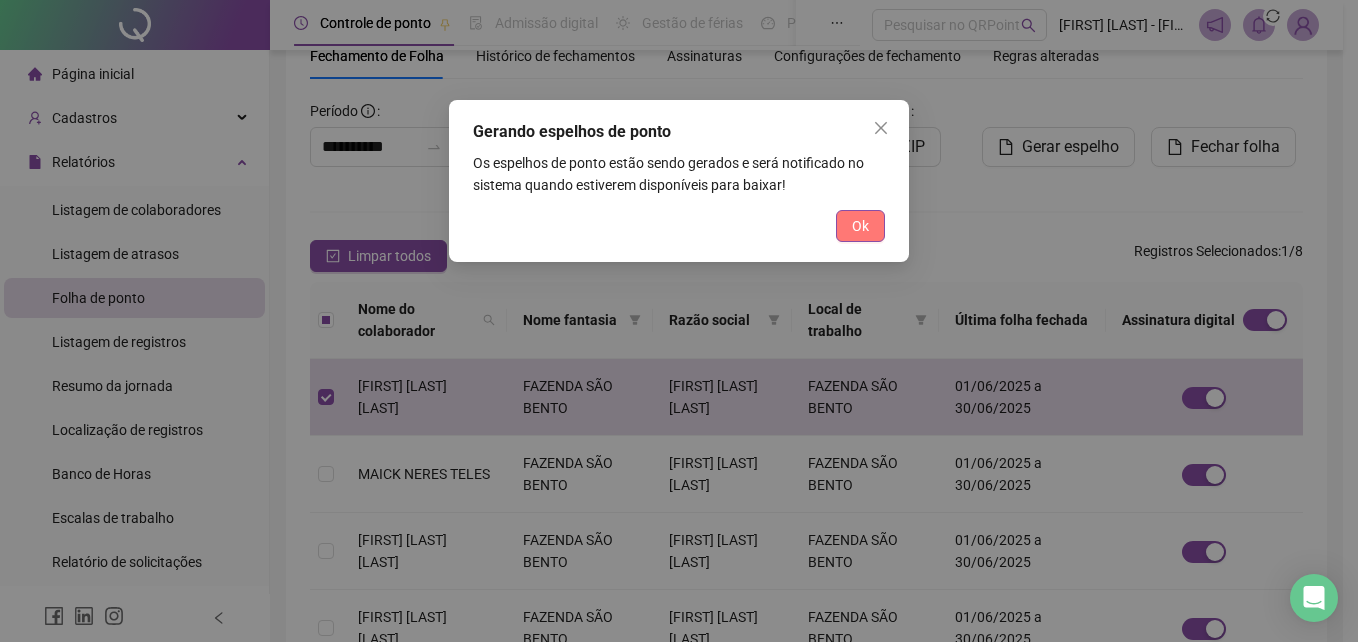 click on "Ok" at bounding box center (860, 226) 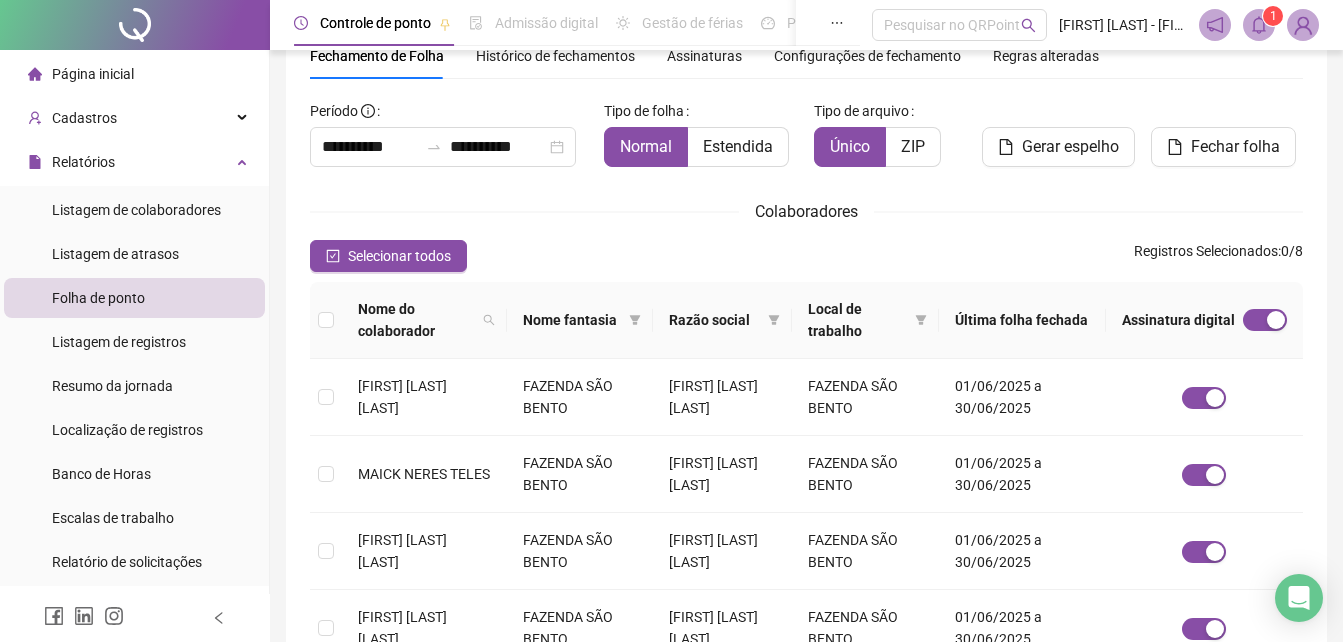 click at bounding box center (1259, 25) 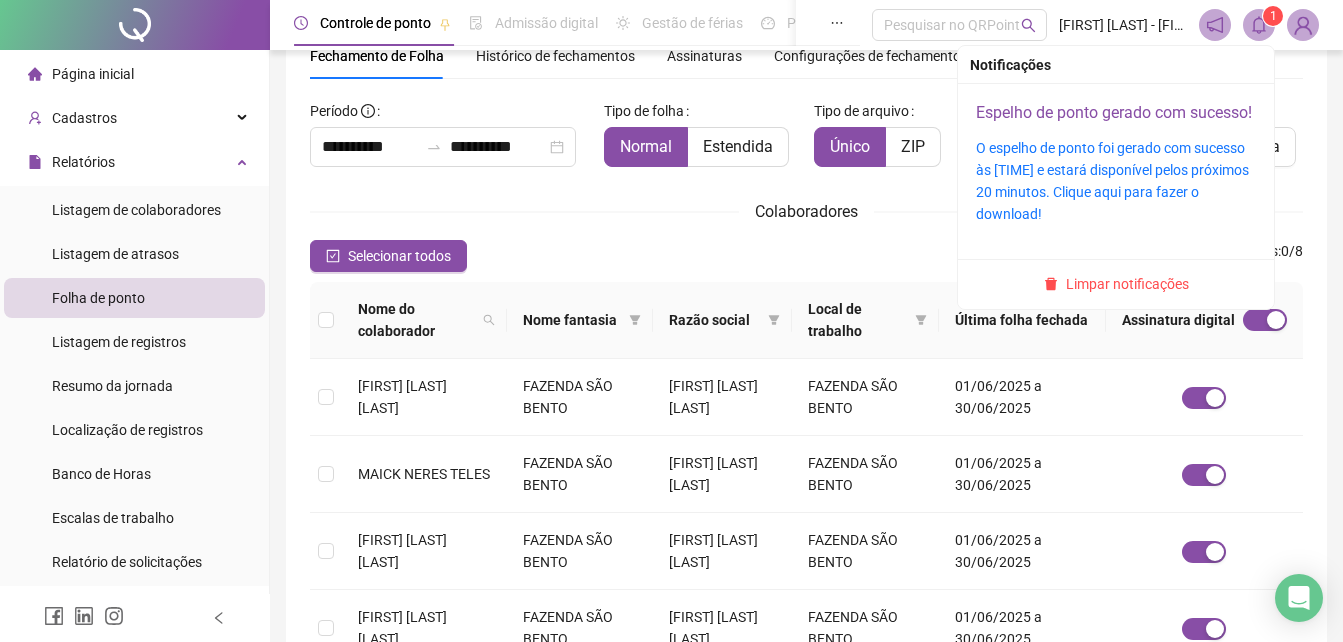 click on "Espelho de ponto gerado com sucesso!" at bounding box center [1114, 112] 